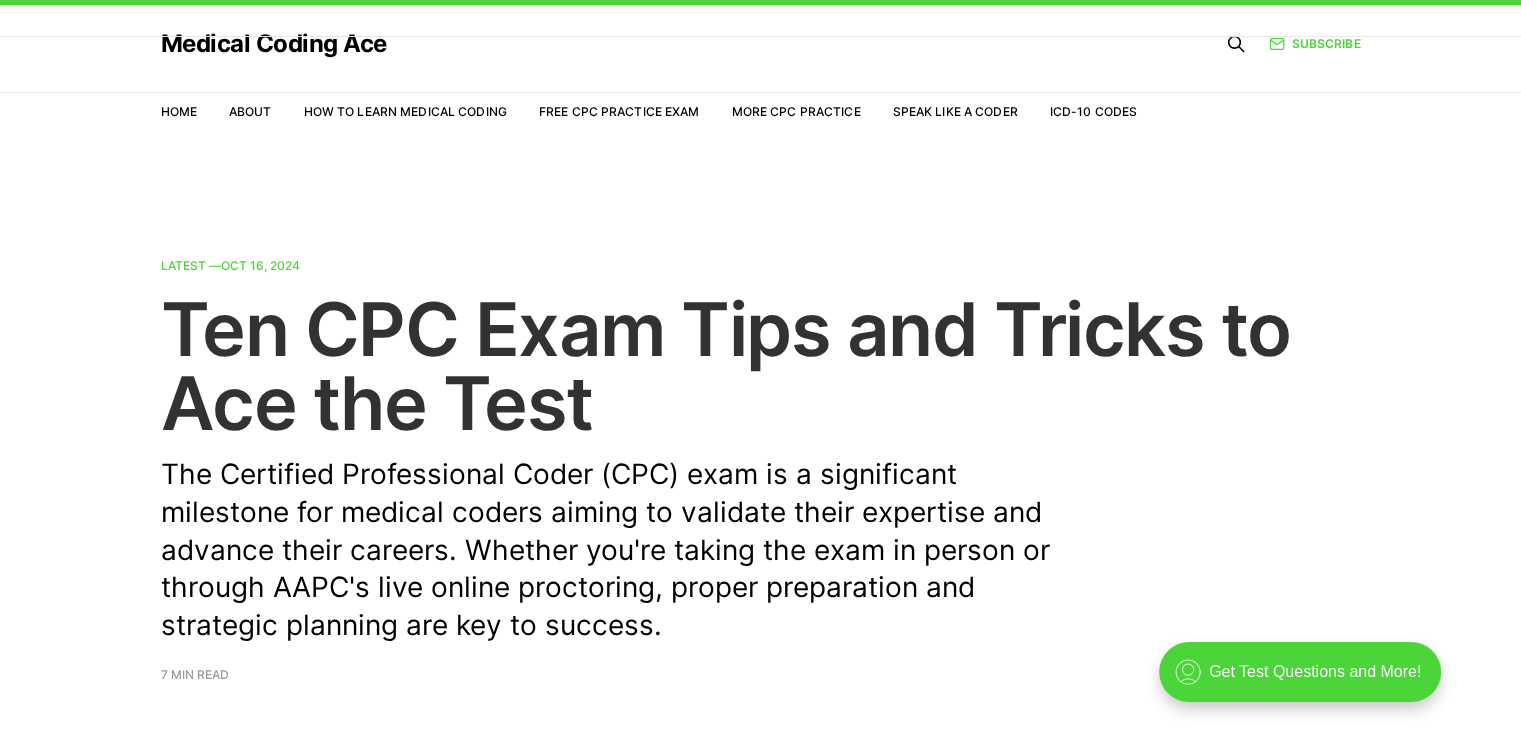 scroll, scrollTop: 0, scrollLeft: 0, axis: both 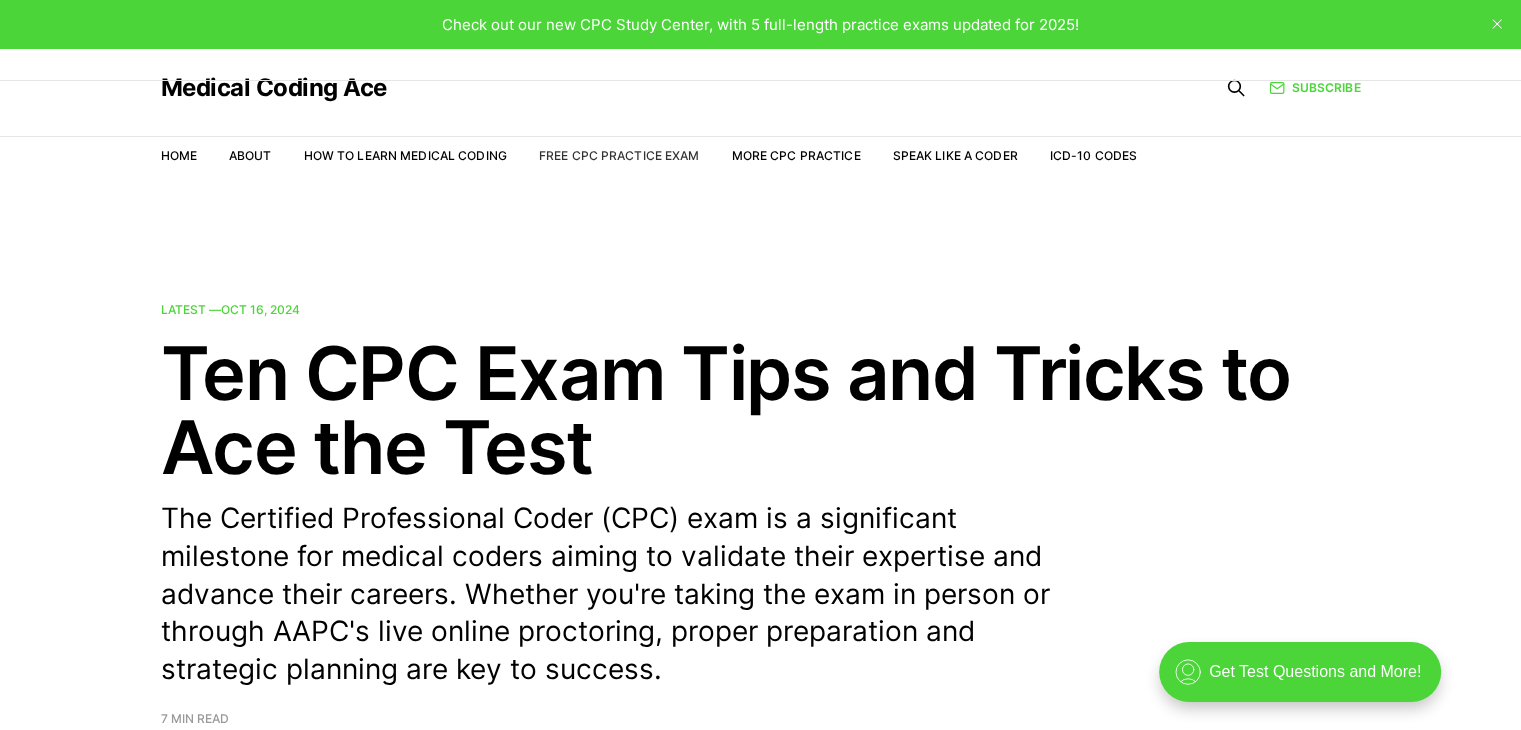 click on "Free CPC Practice Exam" at bounding box center (619, 155) 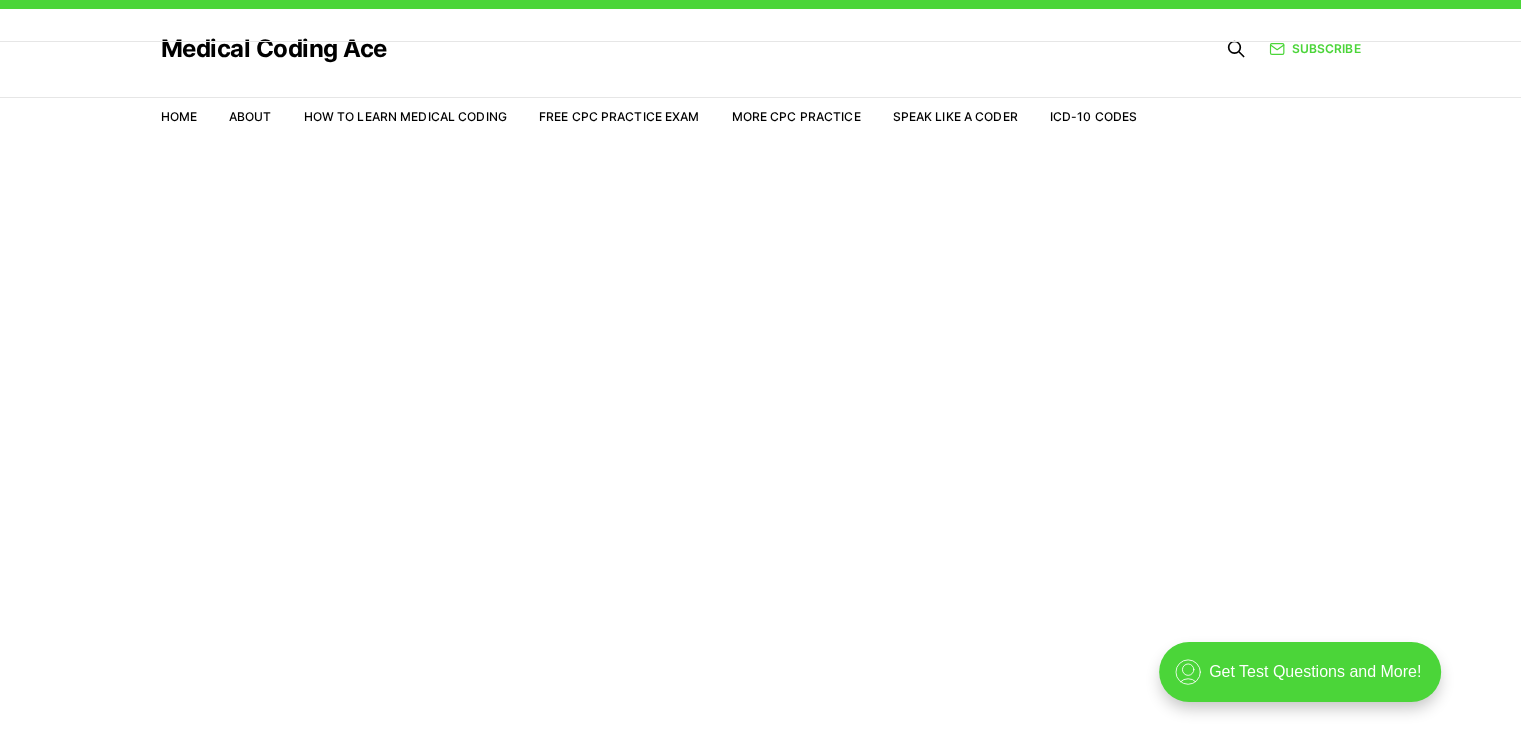 scroll, scrollTop: 0, scrollLeft: 0, axis: both 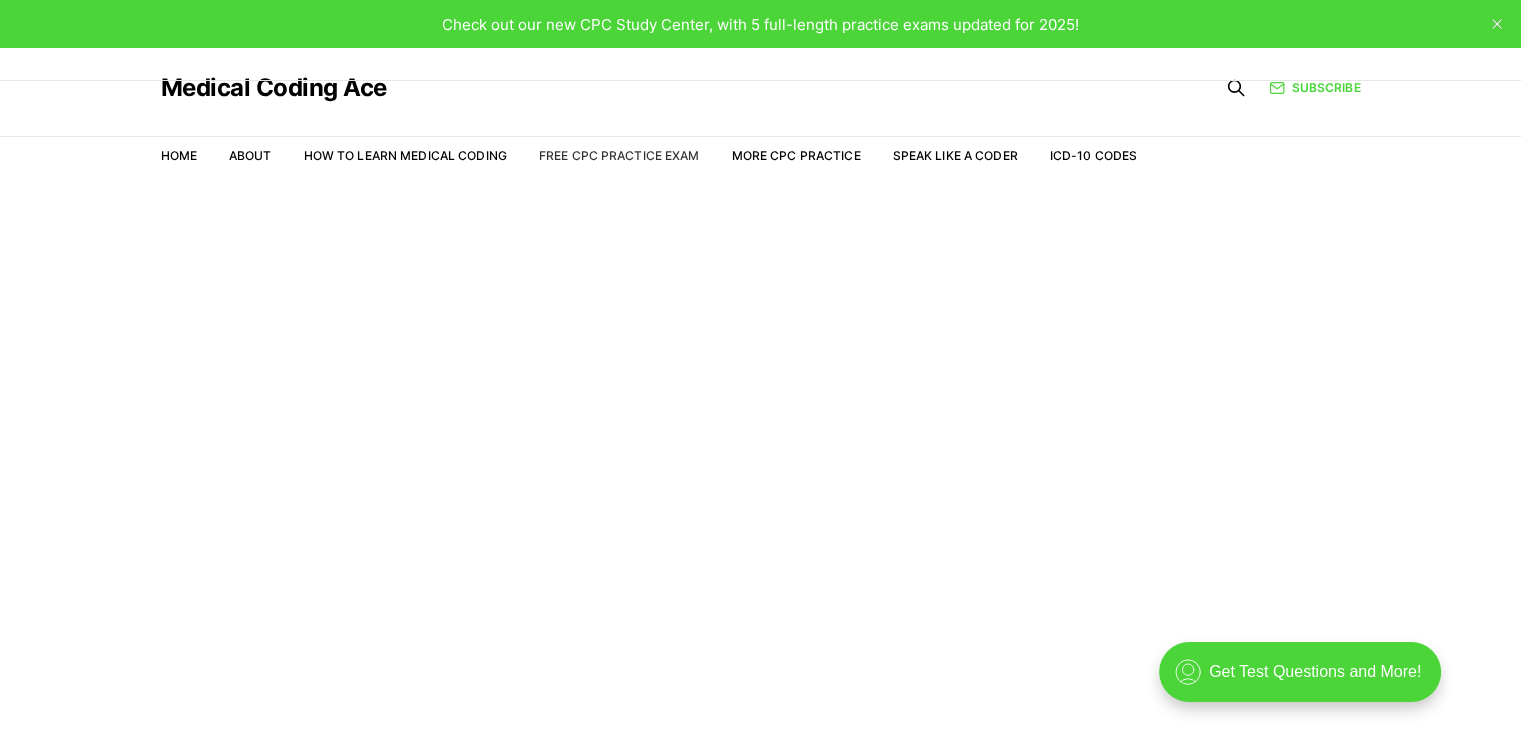 click on "Free CPC Practice Exam" at bounding box center (619, 155) 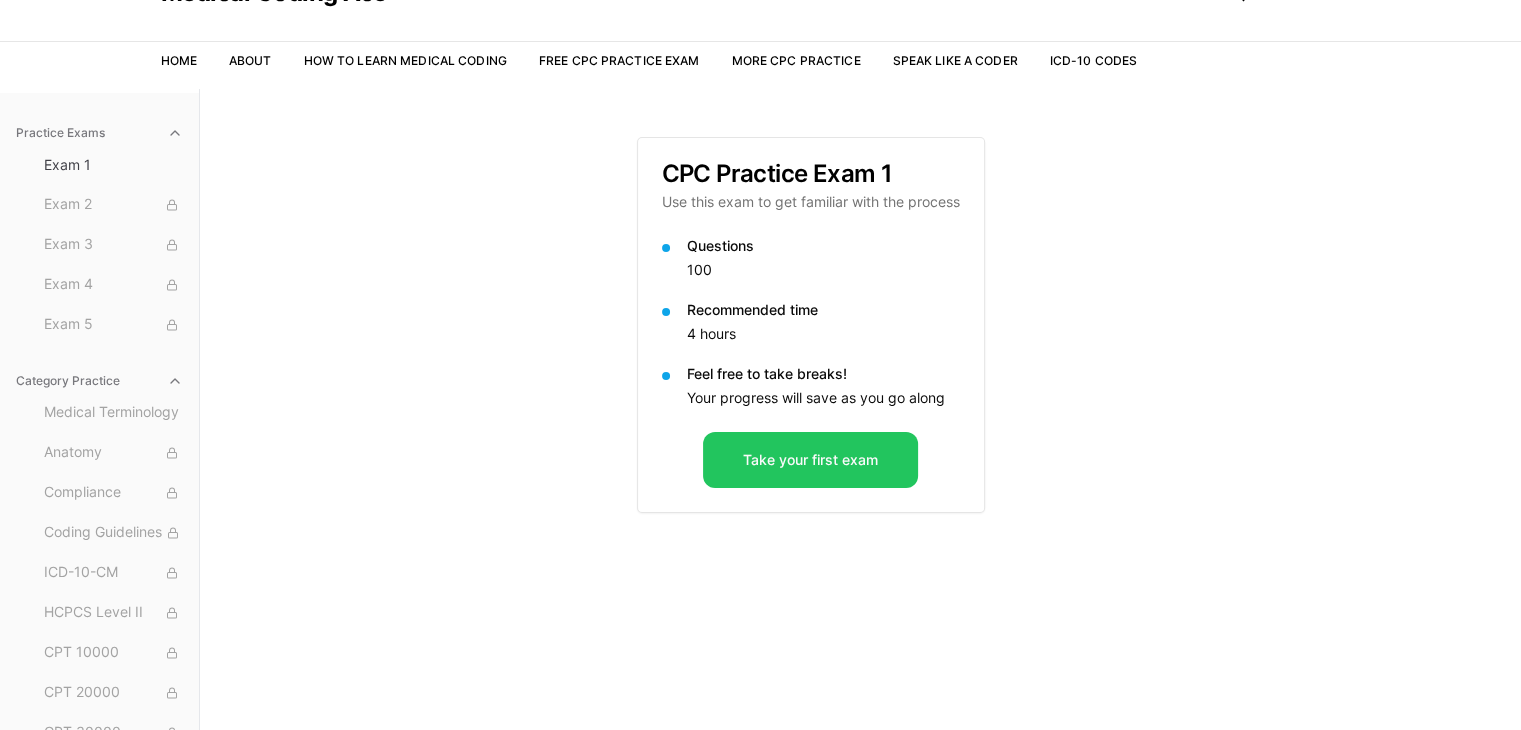scroll, scrollTop: 100, scrollLeft: 0, axis: vertical 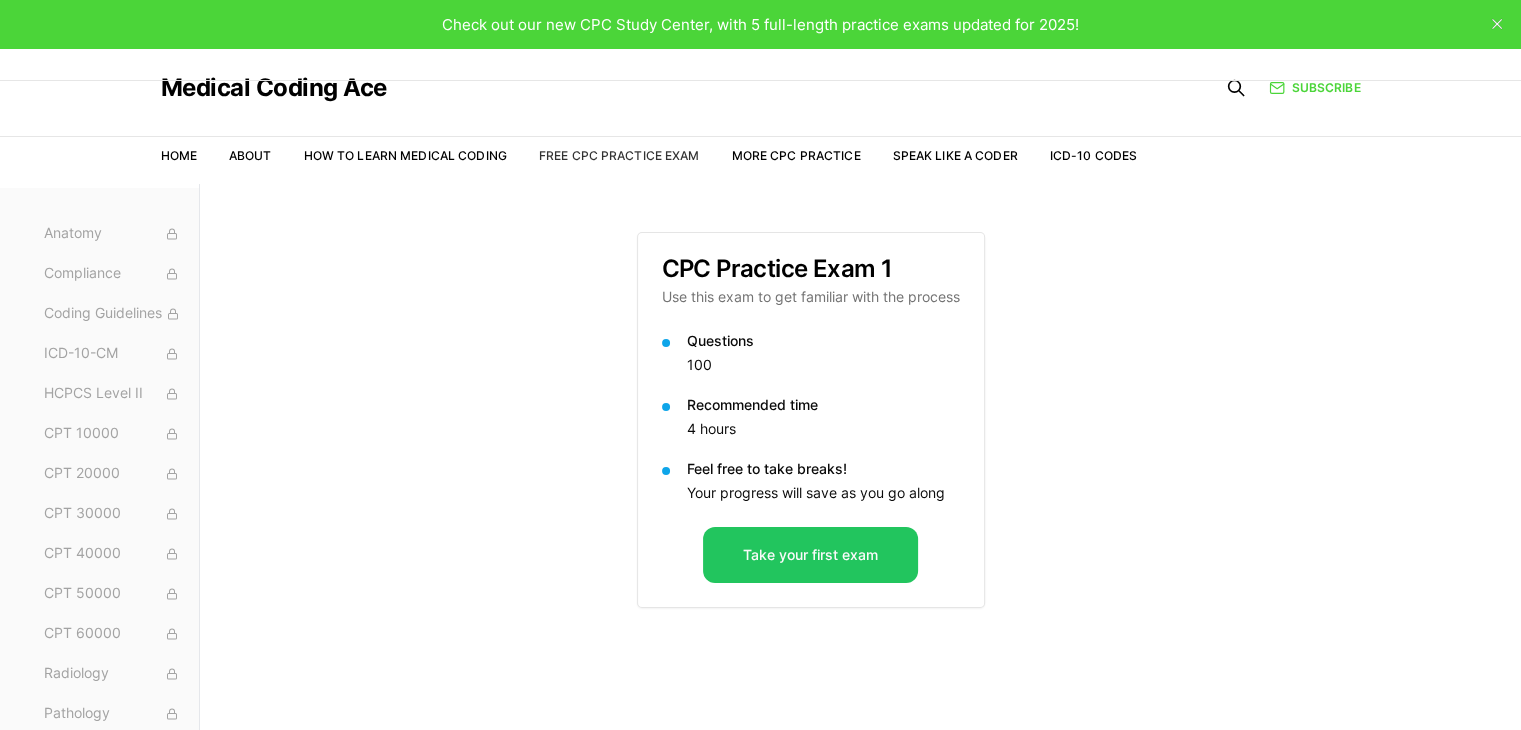 click on "Free CPC Practice Exam" at bounding box center (619, 155) 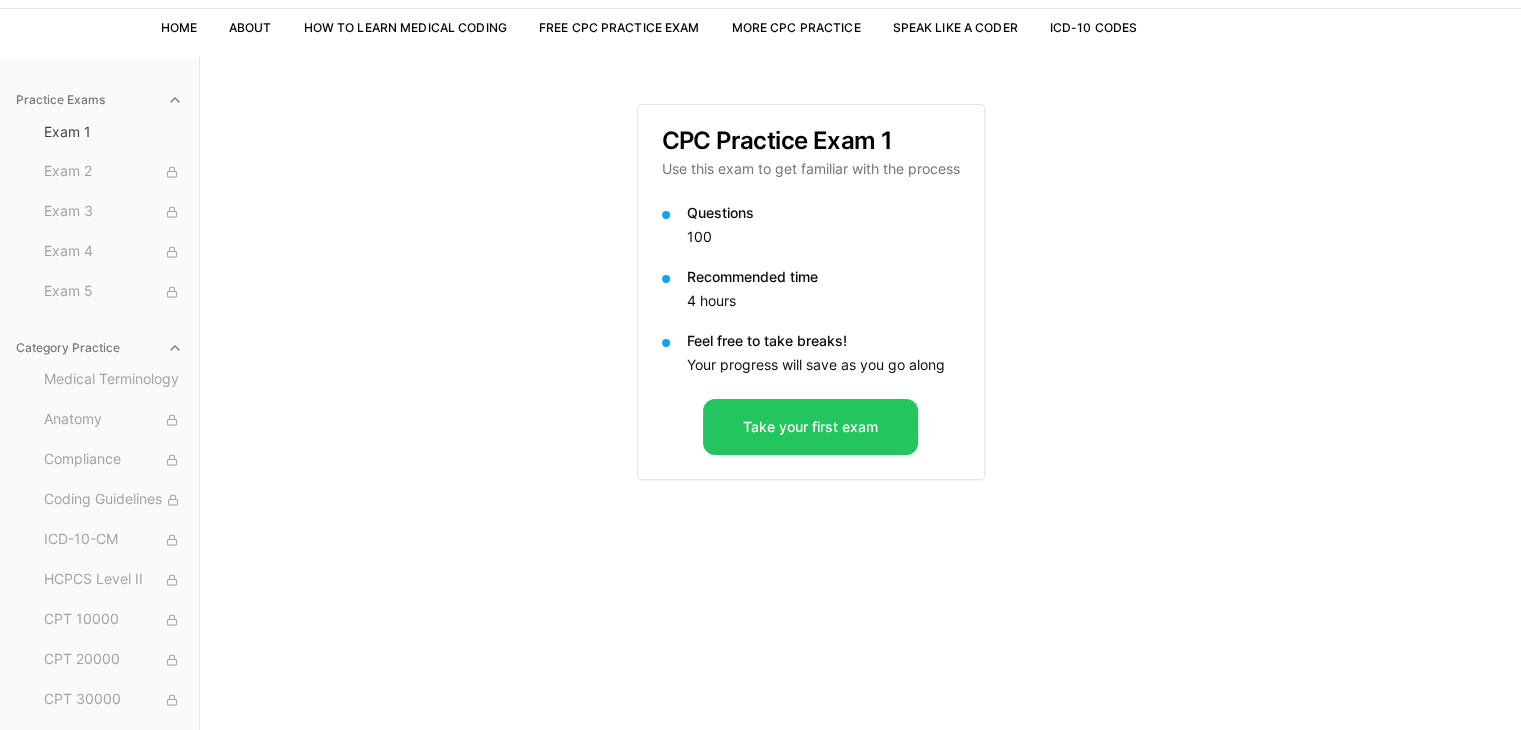 scroll, scrollTop: 0, scrollLeft: 0, axis: both 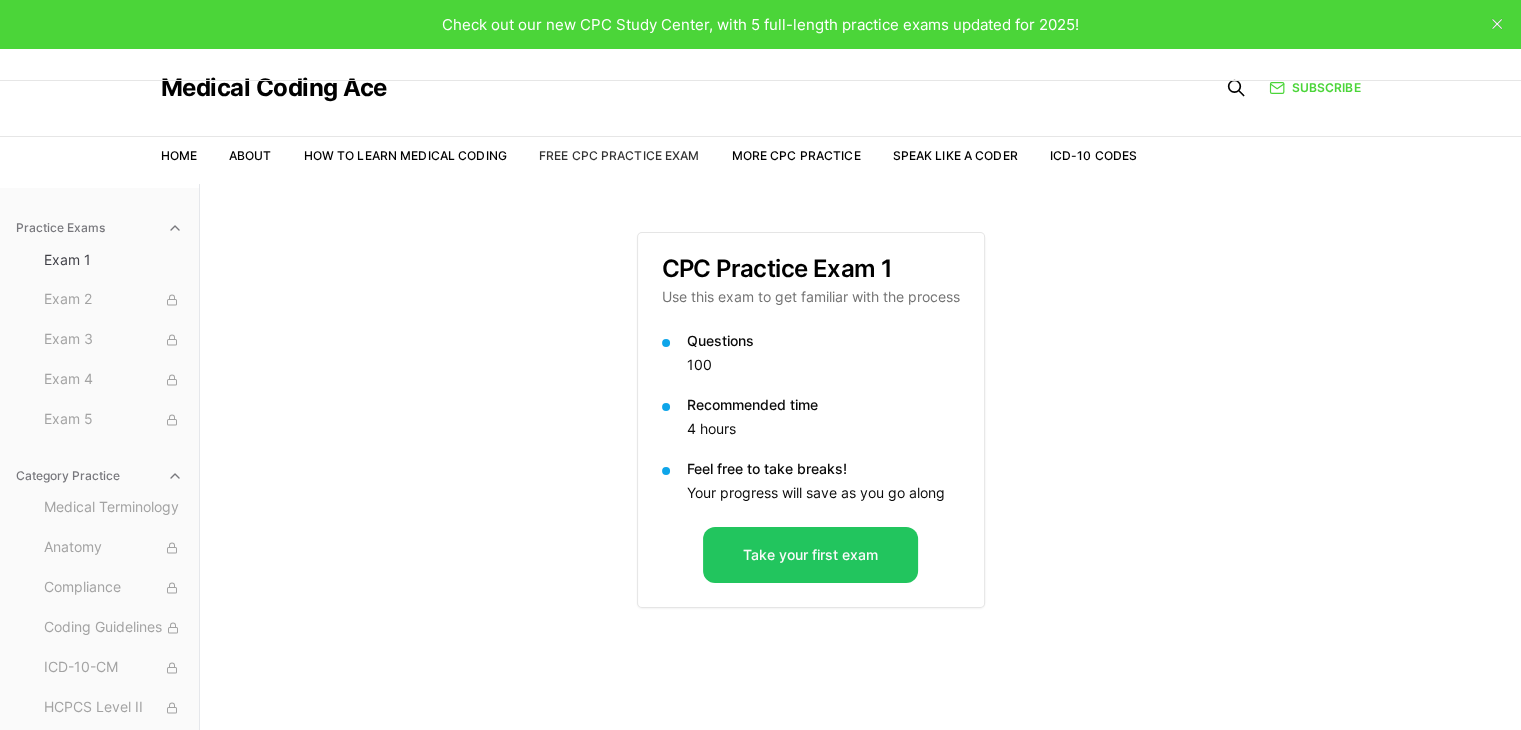 click on "Free CPC Practice Exam" at bounding box center (619, 155) 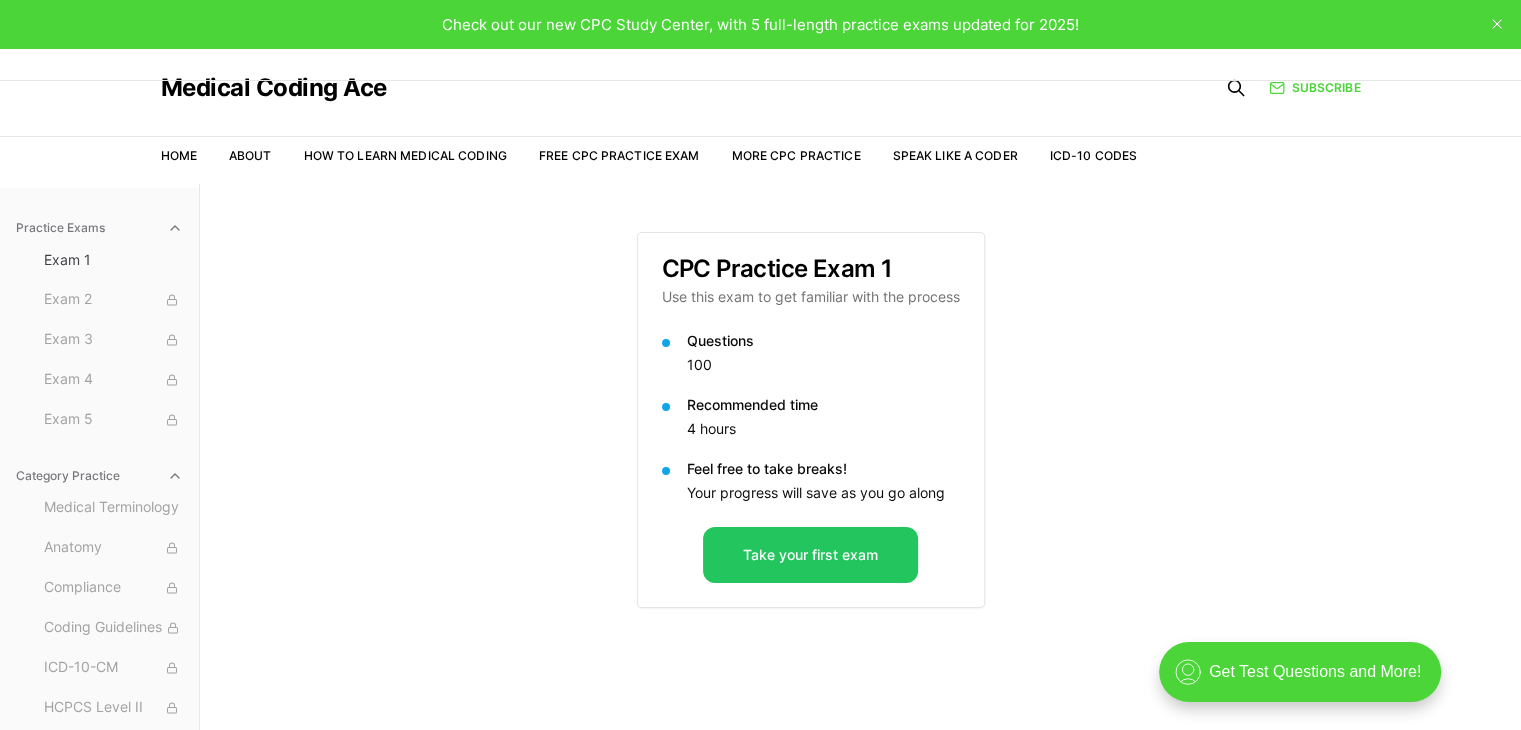 scroll, scrollTop: 0, scrollLeft: 0, axis: both 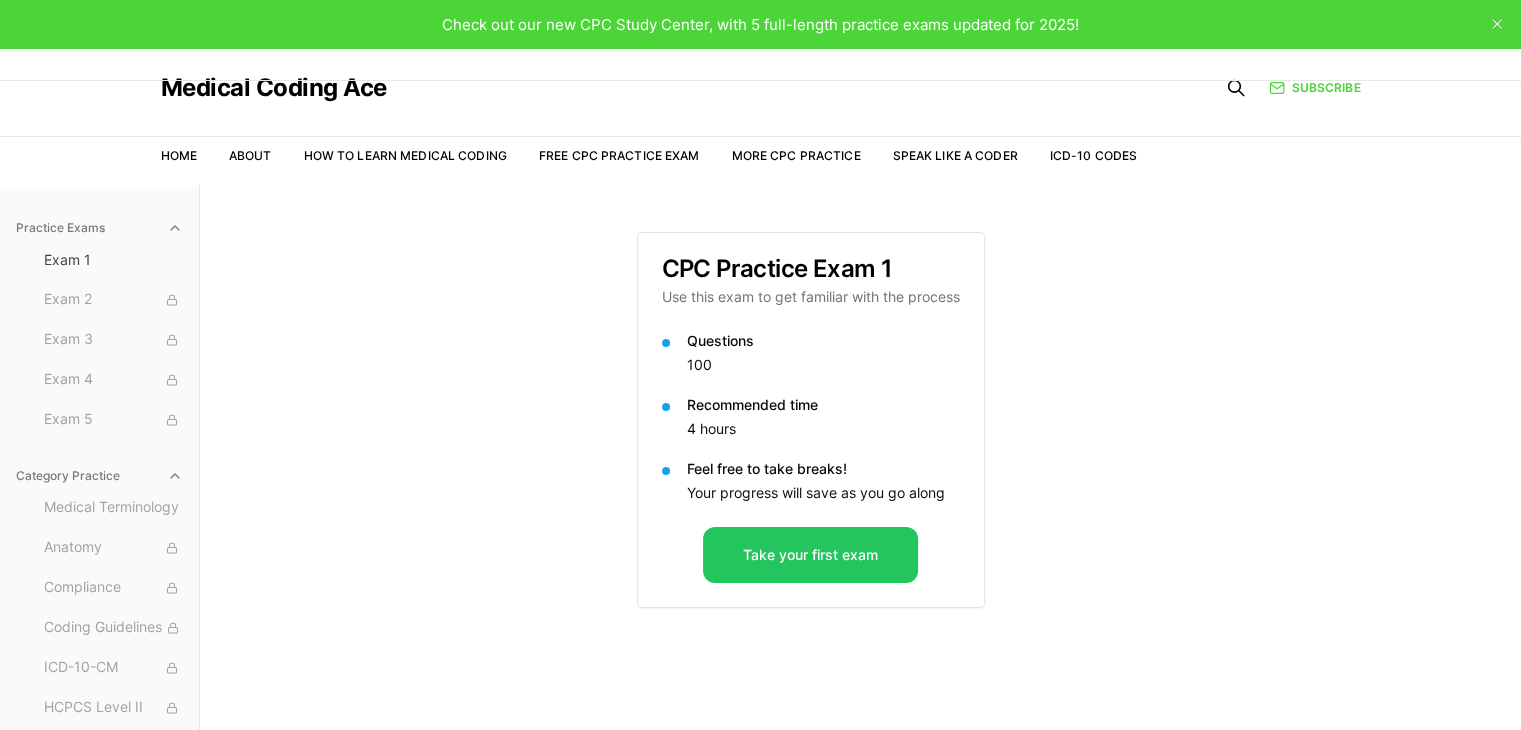 drag, startPoint x: 1469, startPoint y: 647, endPoint x: 1452, endPoint y: 637, distance: 19.723083 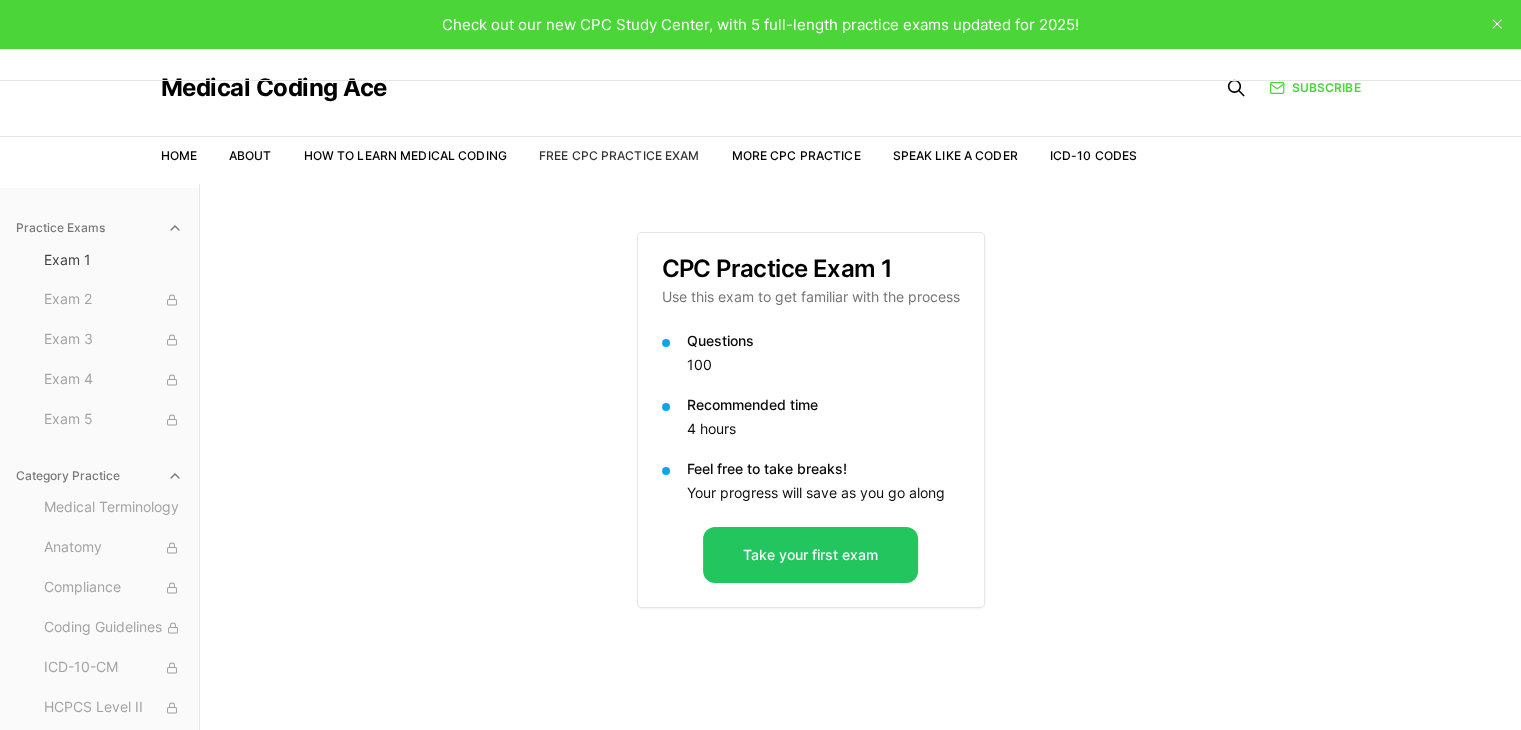 click on "Free CPC Practice Exam" at bounding box center [619, 155] 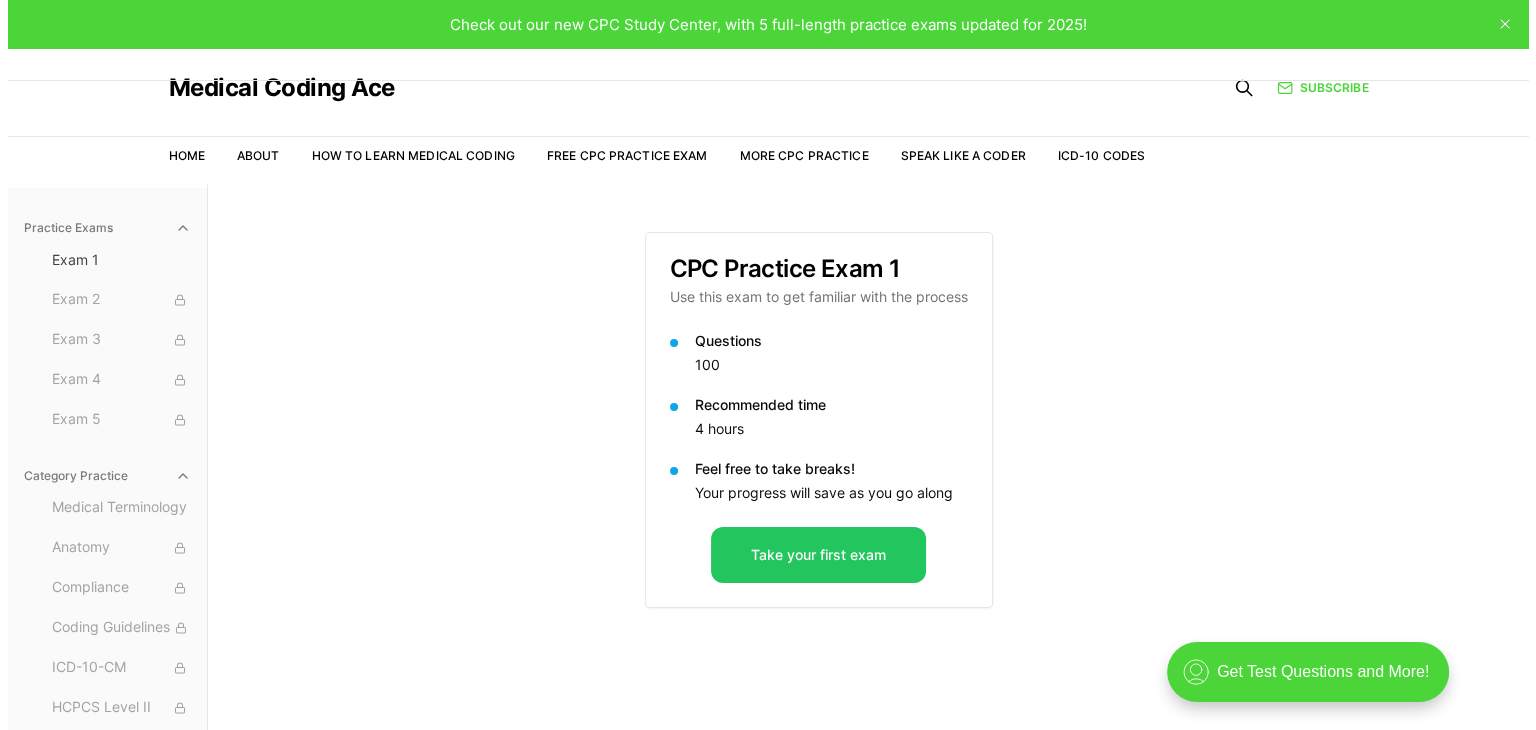scroll, scrollTop: 0, scrollLeft: 0, axis: both 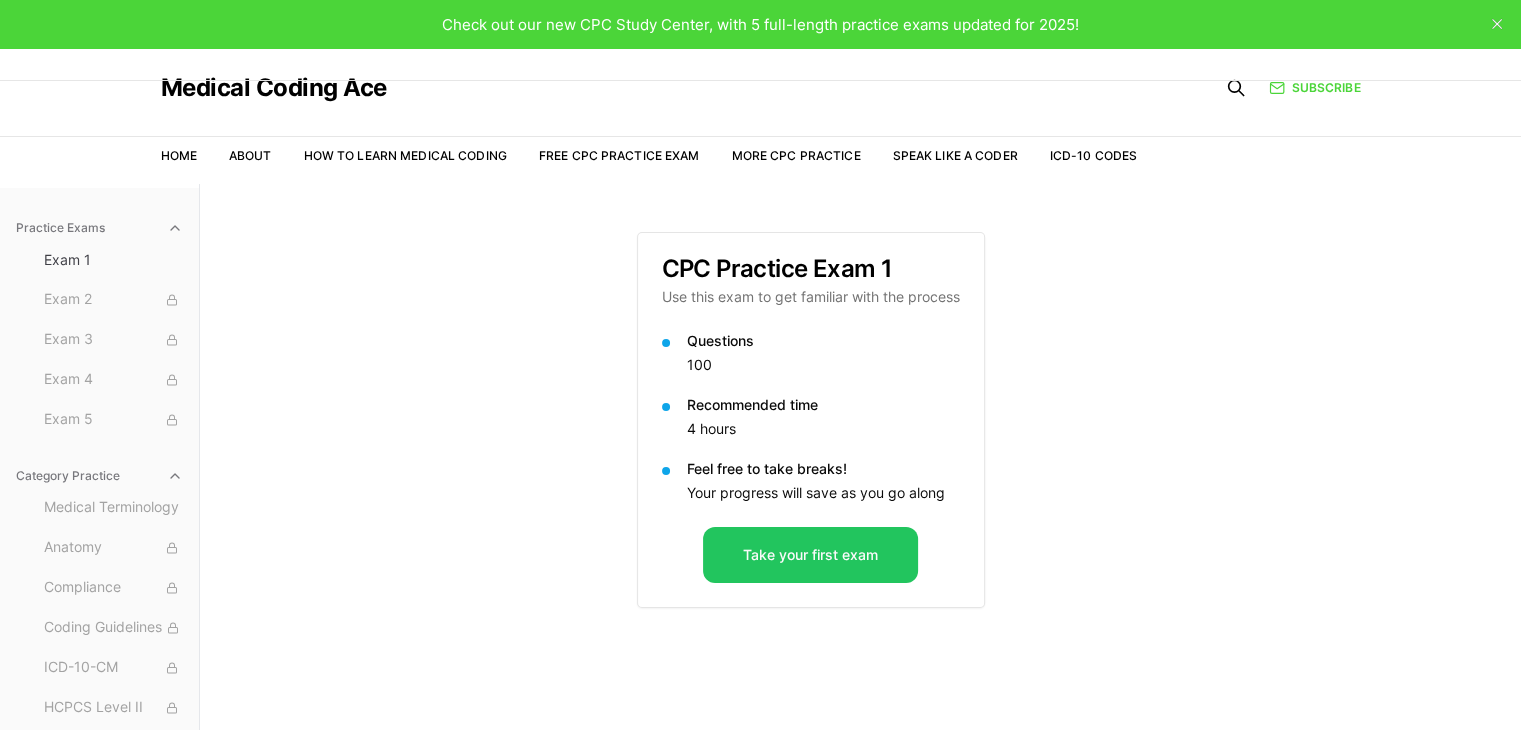 drag, startPoint x: 124, startPoint y: 27, endPoint x: 1280, endPoint y: 513, distance: 1254.0063 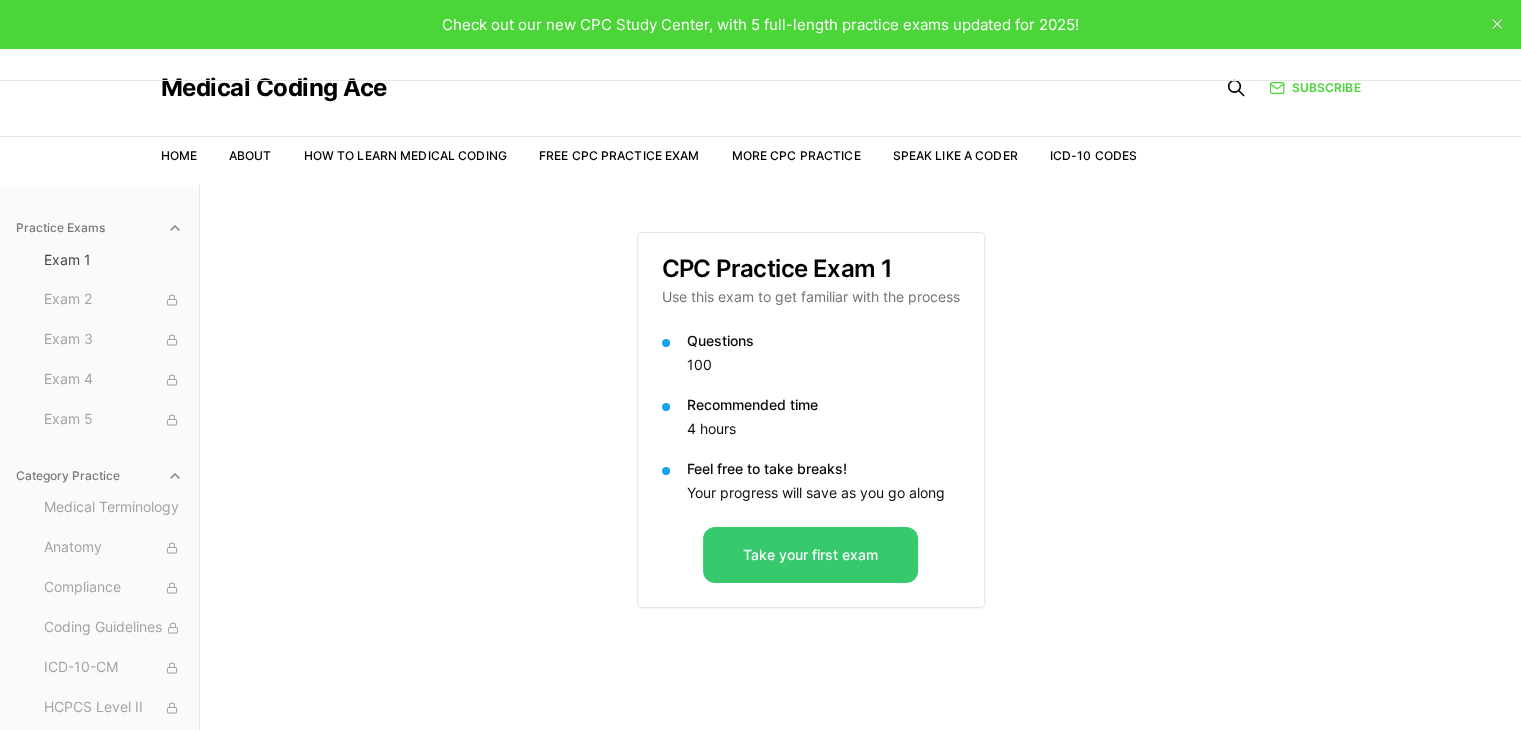 click on "Take your first exam" at bounding box center [810, 555] 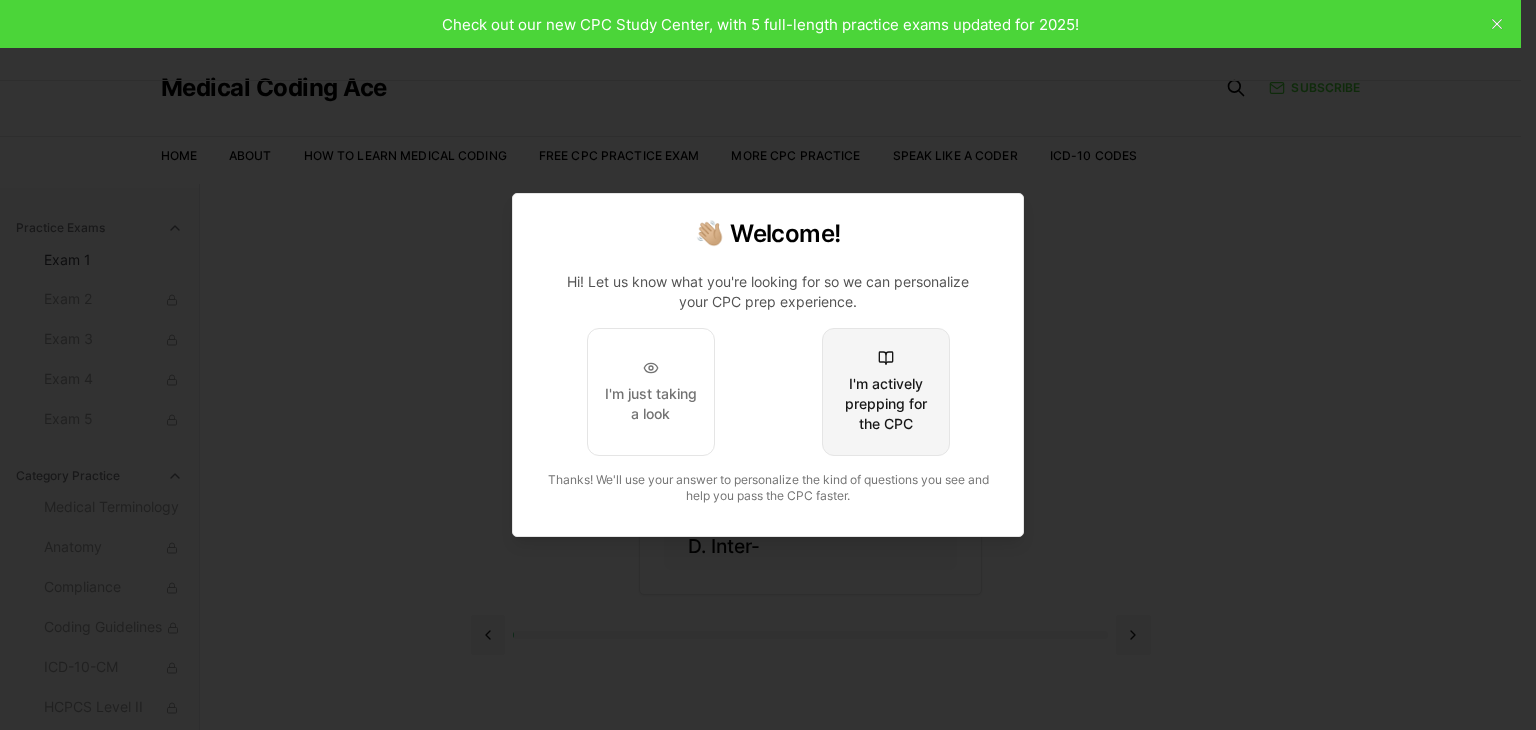 click on "I'm actively prepping for the CPC" at bounding box center [886, 404] 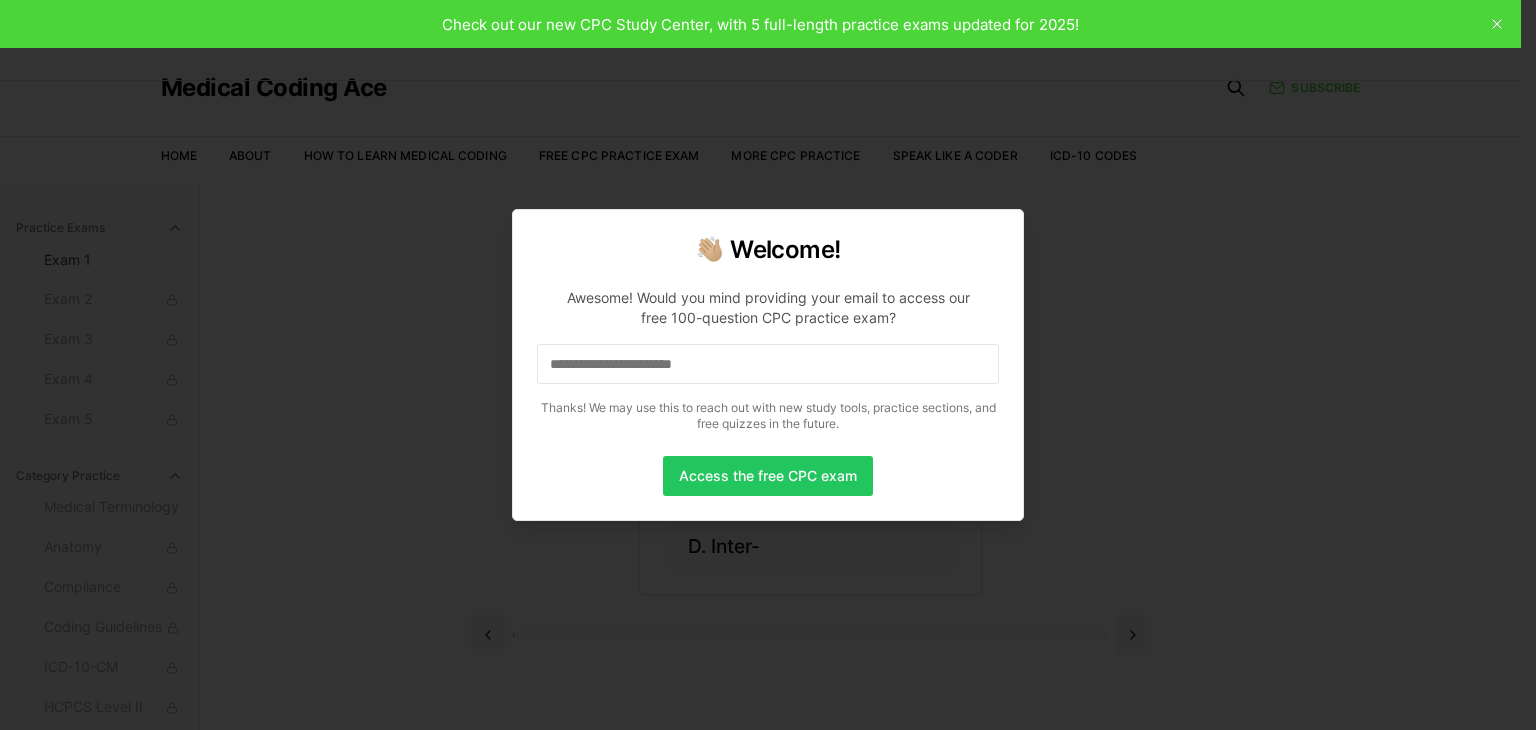 click at bounding box center (768, 364) 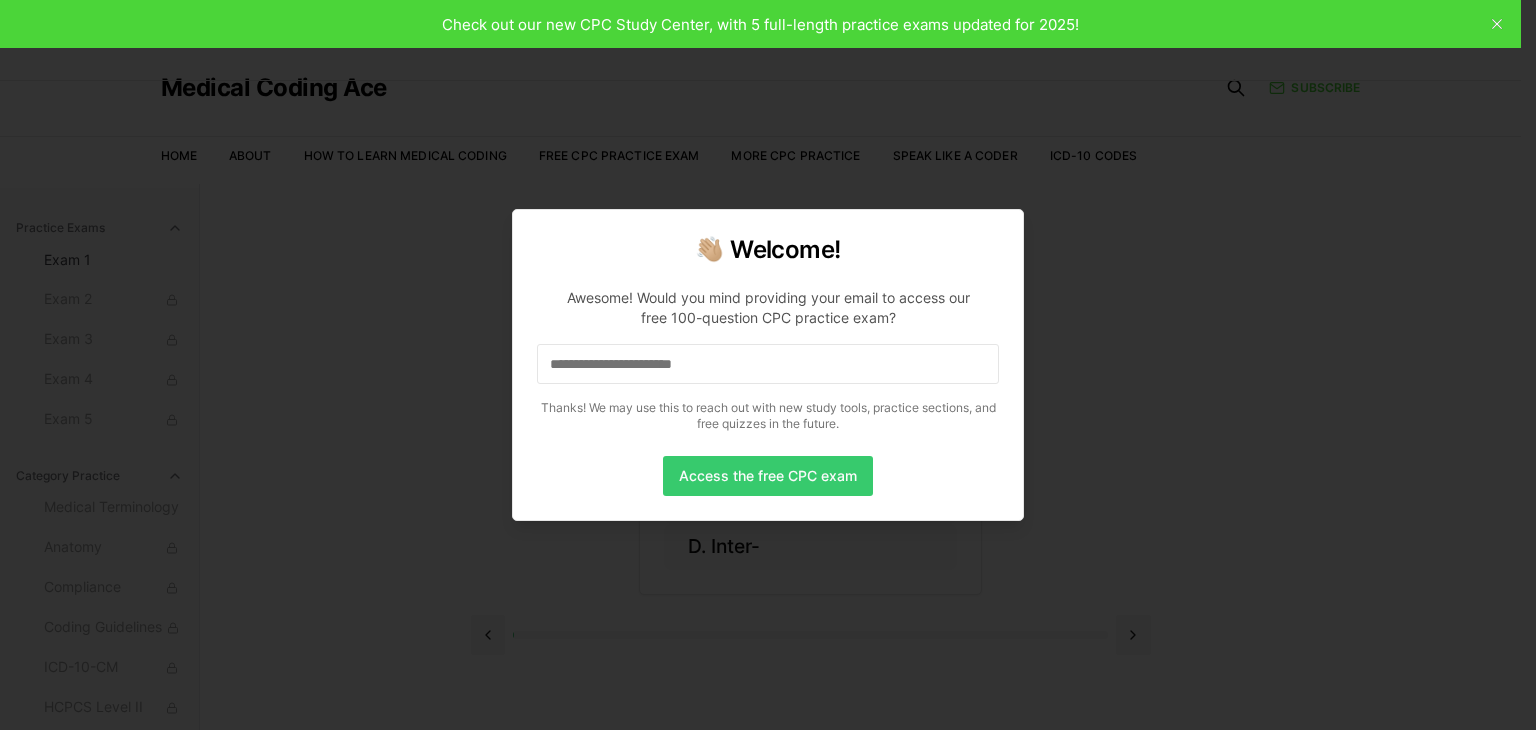 click on "Access the free CPC exam" at bounding box center [768, 476] 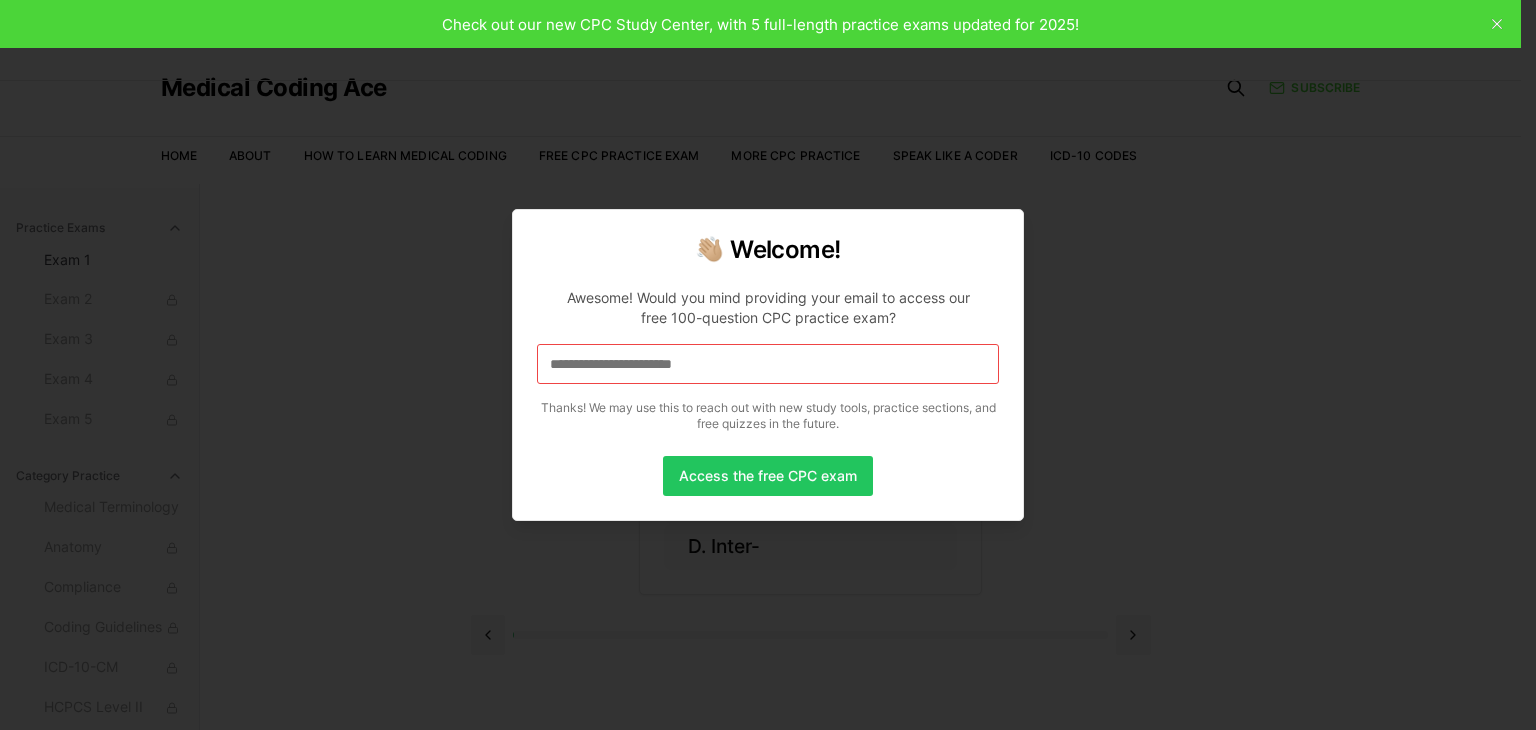 drag, startPoint x: 303, startPoint y: 310, endPoint x: 328, endPoint y: 313, distance: 25.179358 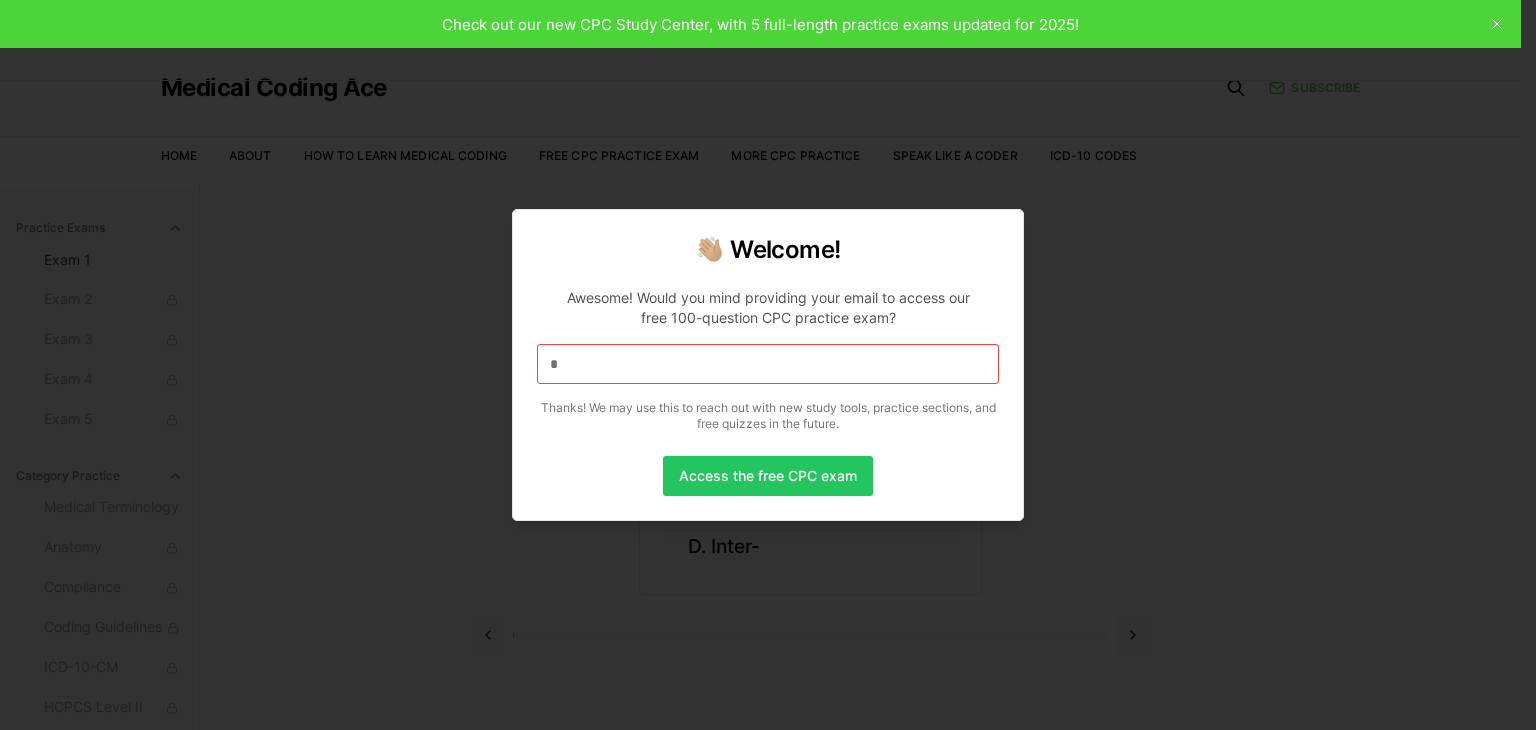 click on "*" at bounding box center [768, 364] 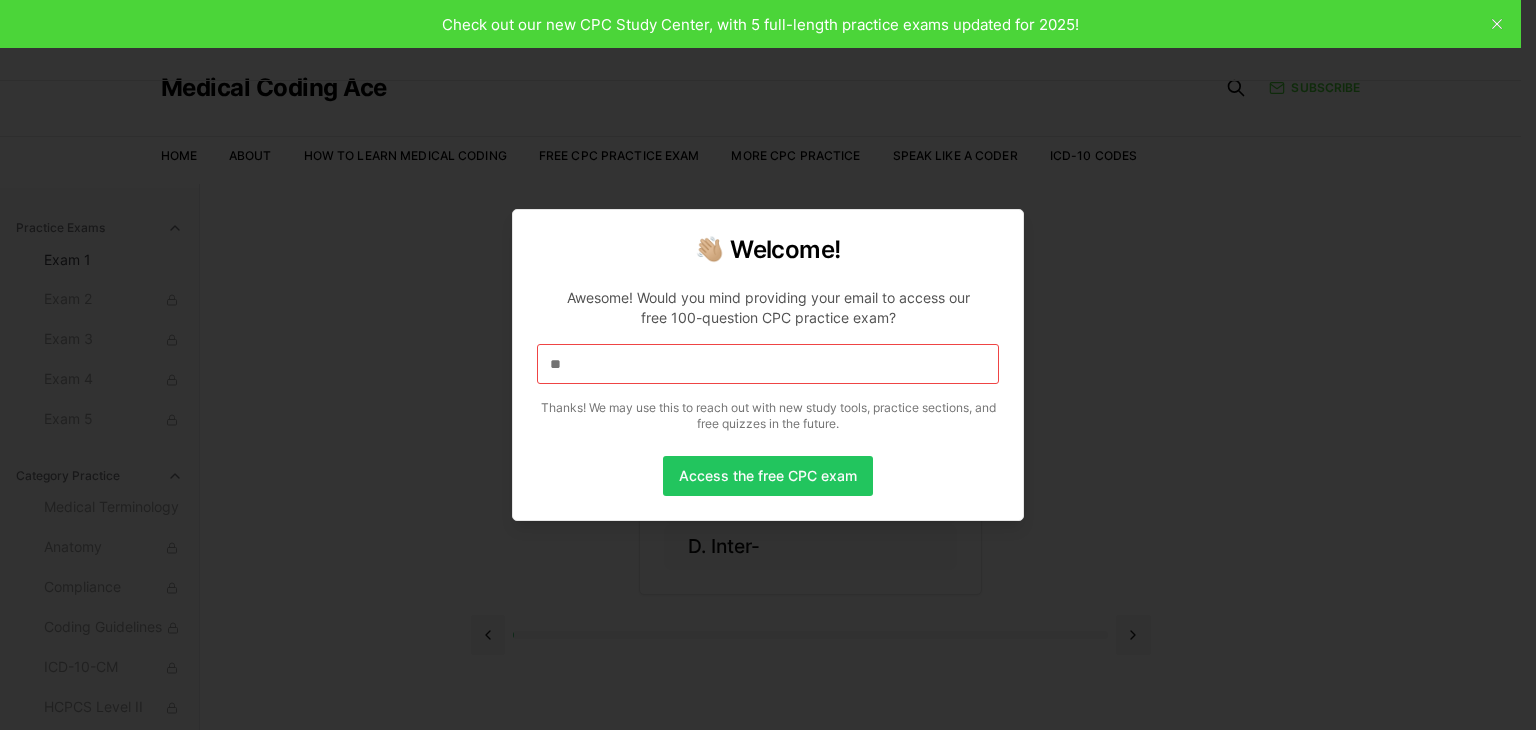 click on "**" at bounding box center (768, 364) 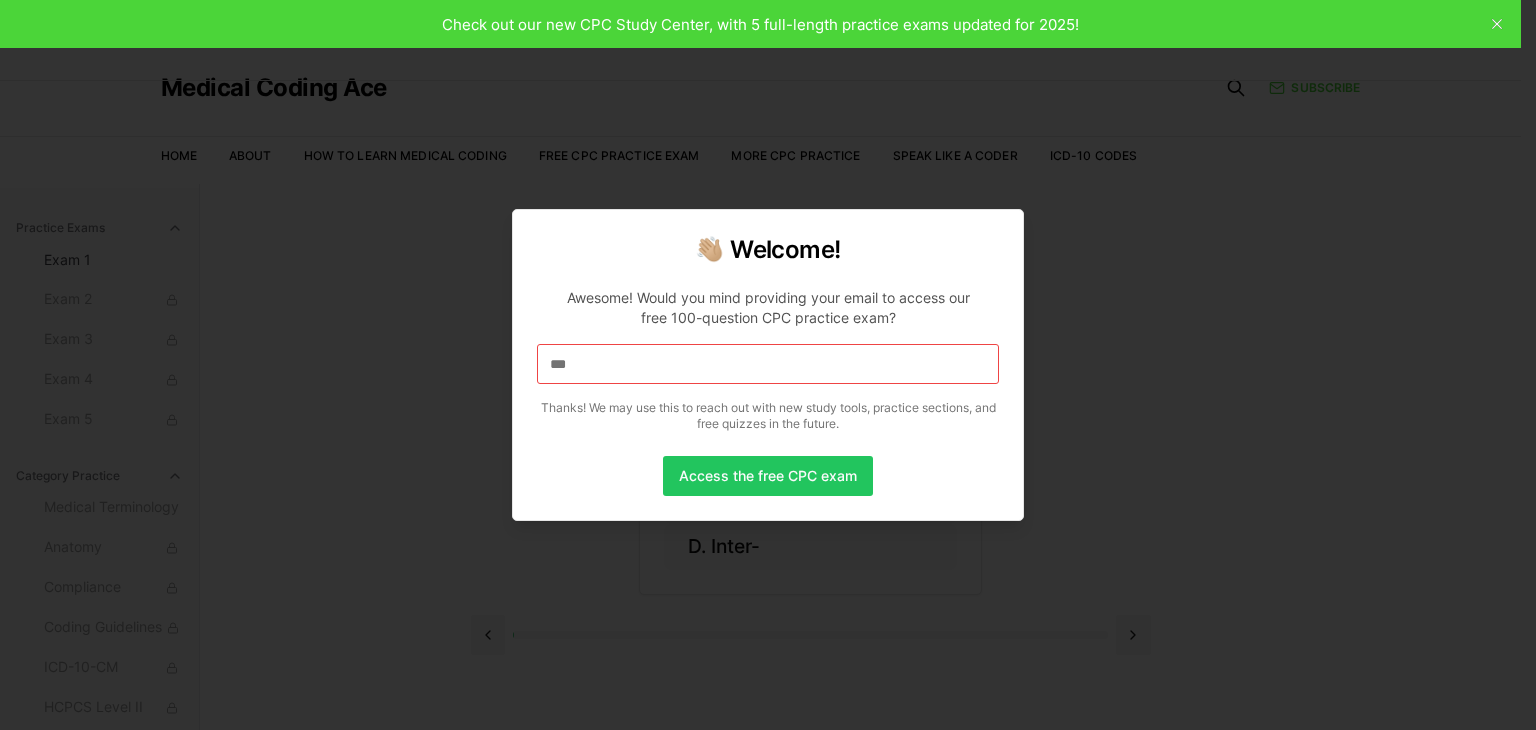 click on "***" at bounding box center [768, 364] 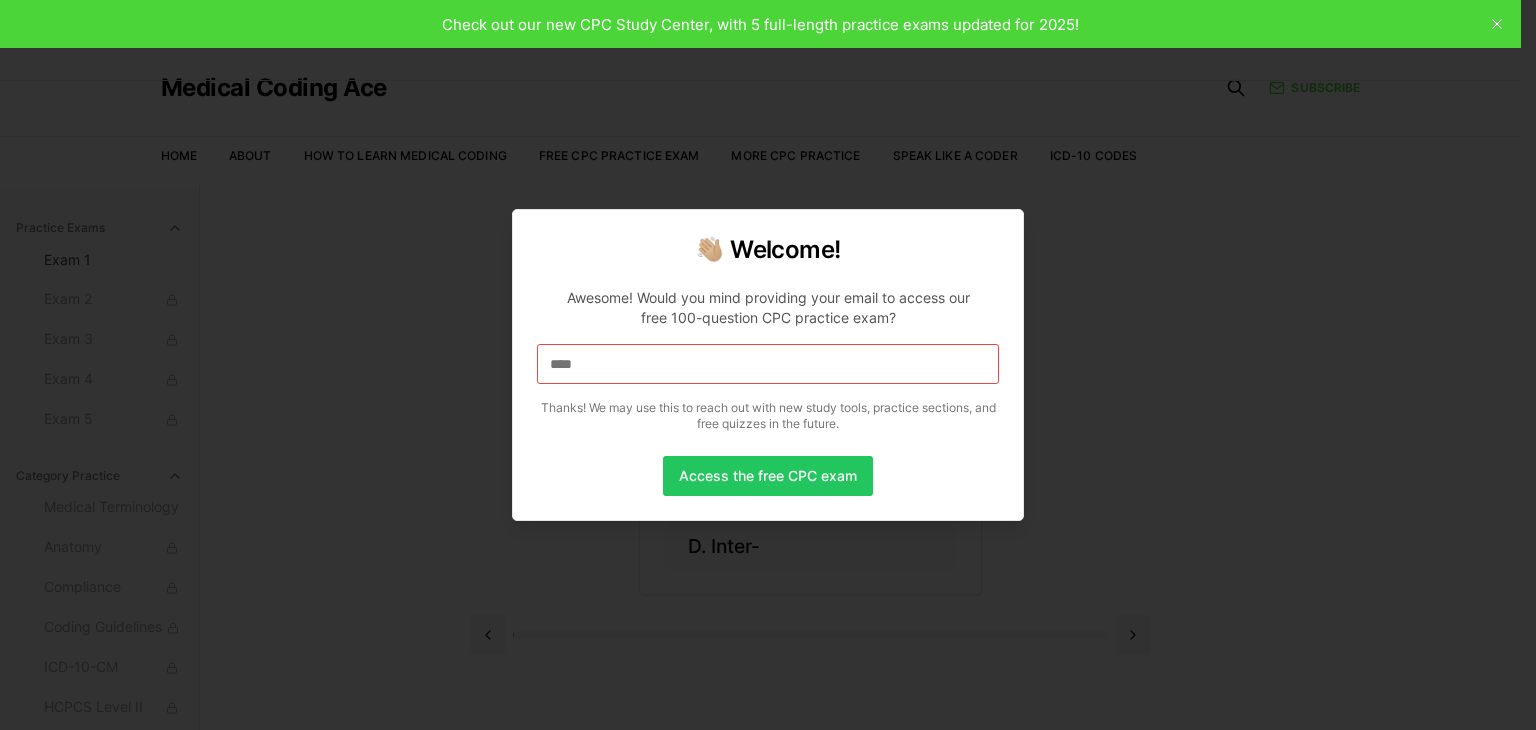 click on "****" at bounding box center (768, 364) 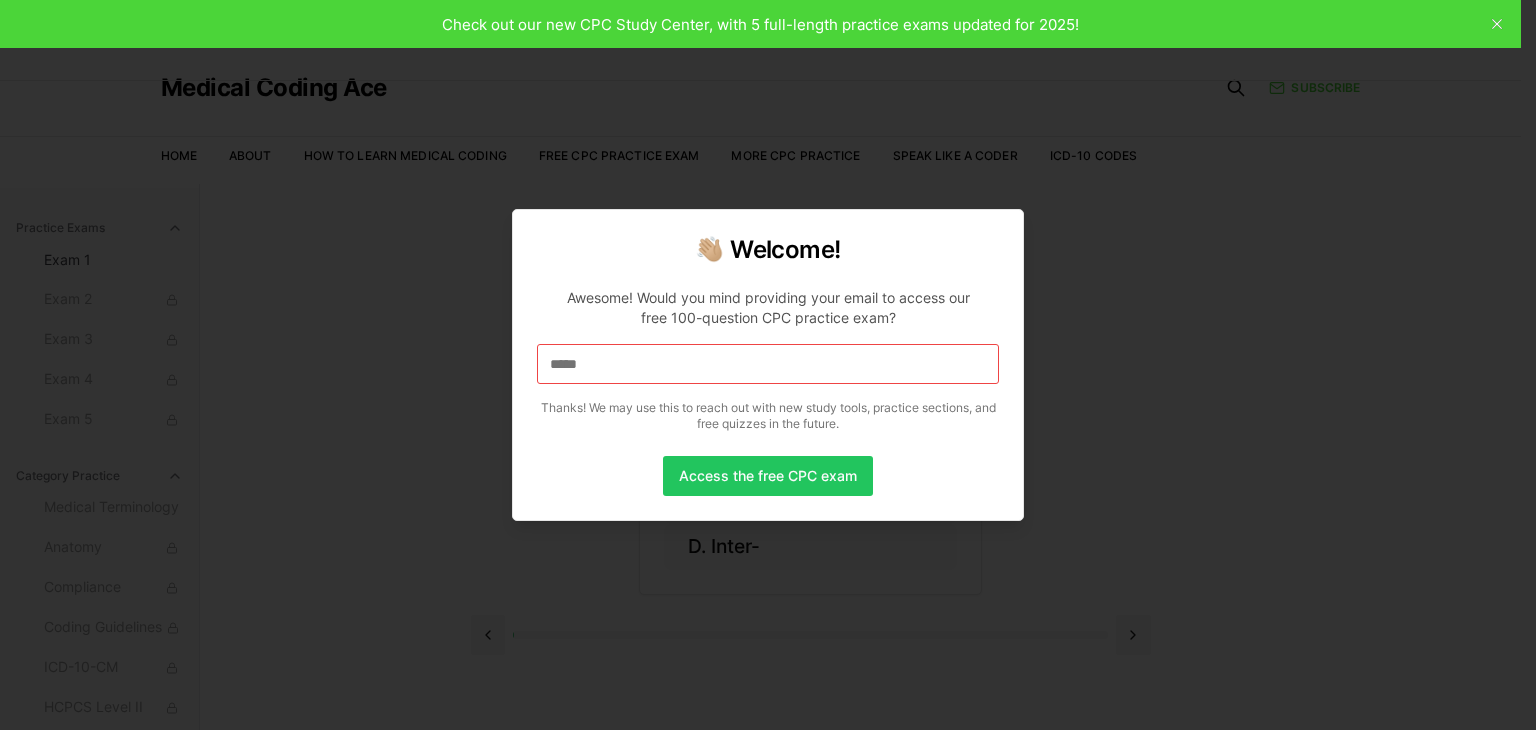 click on "*****" at bounding box center (768, 364) 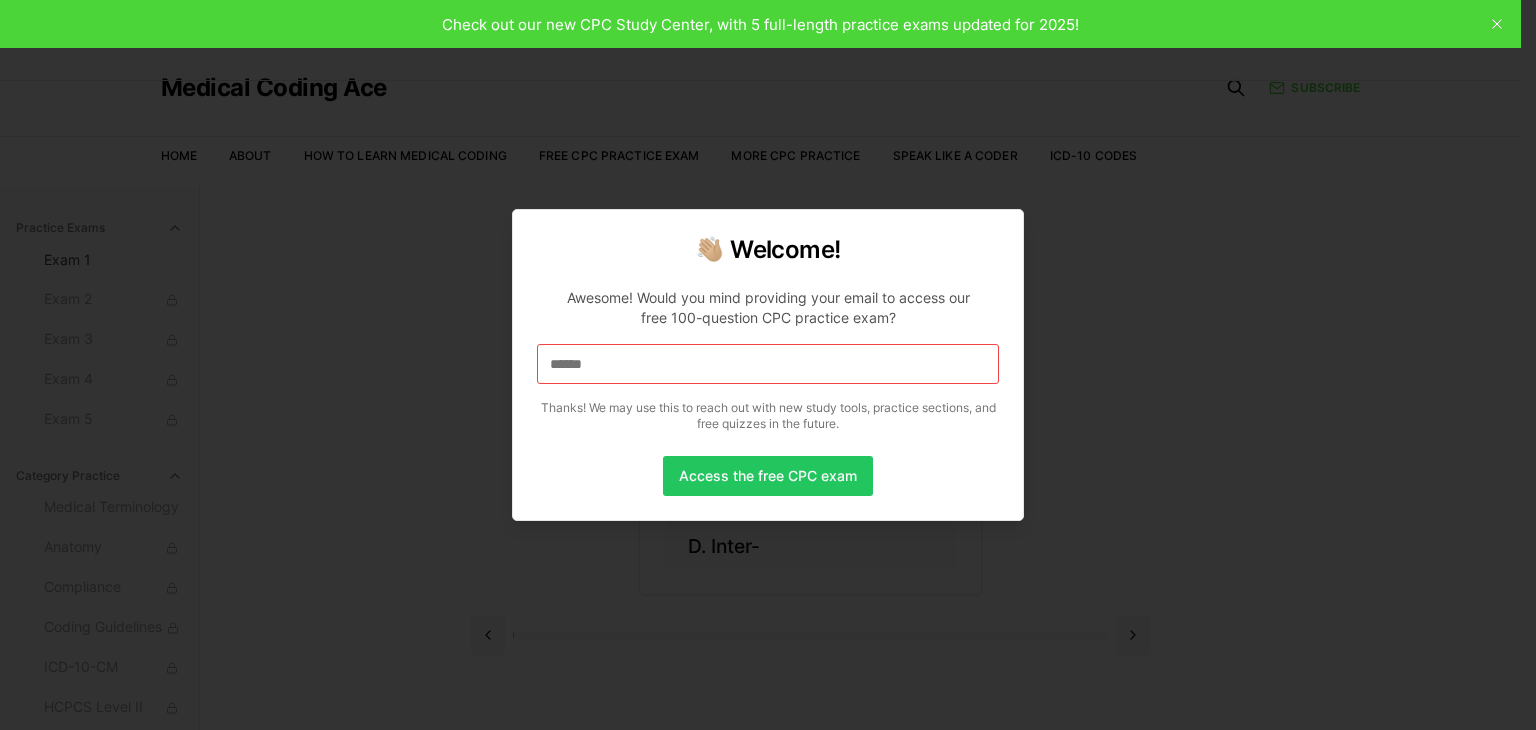 click on "******" at bounding box center (768, 364) 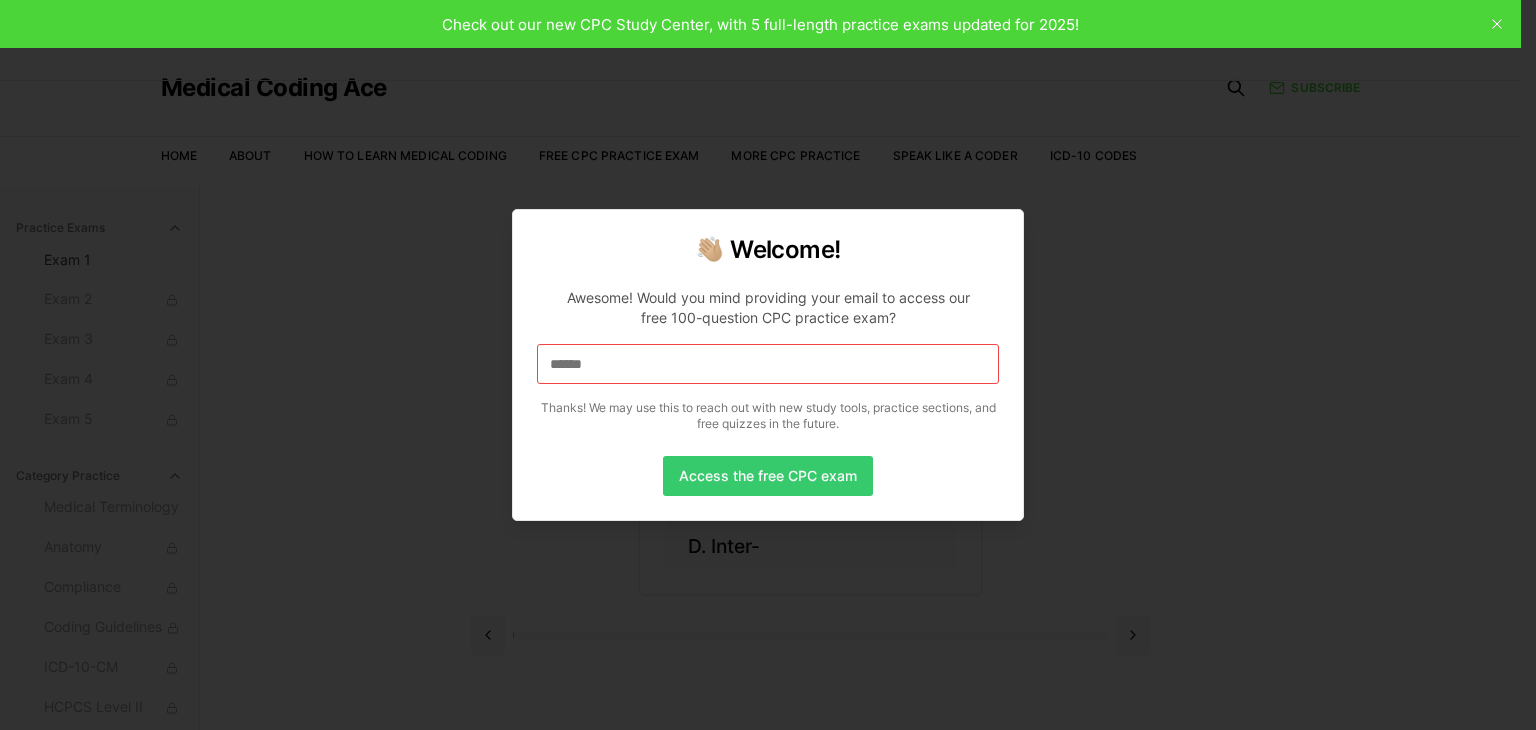 click on "Access the free CPC exam" at bounding box center (768, 476) 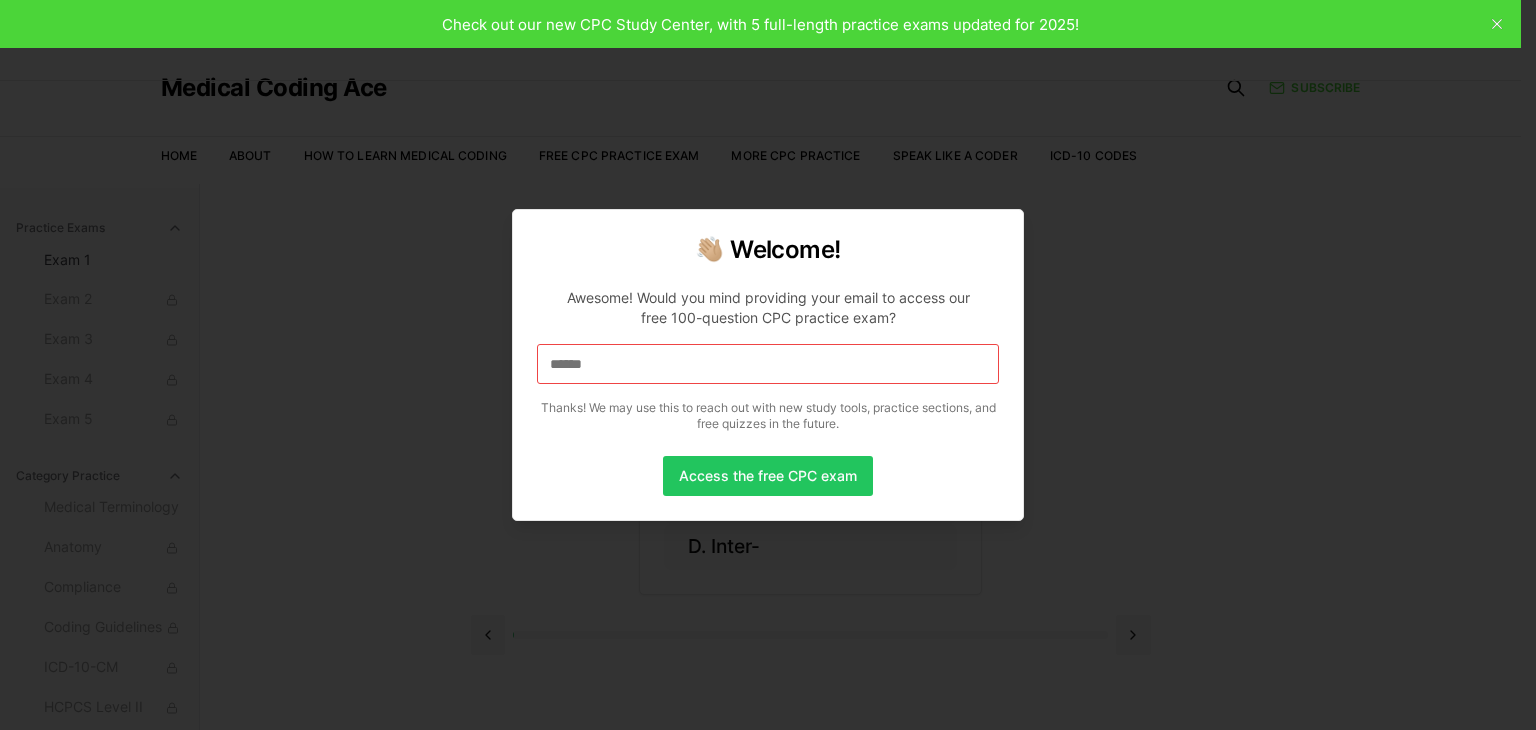 click at bounding box center (768, 365) 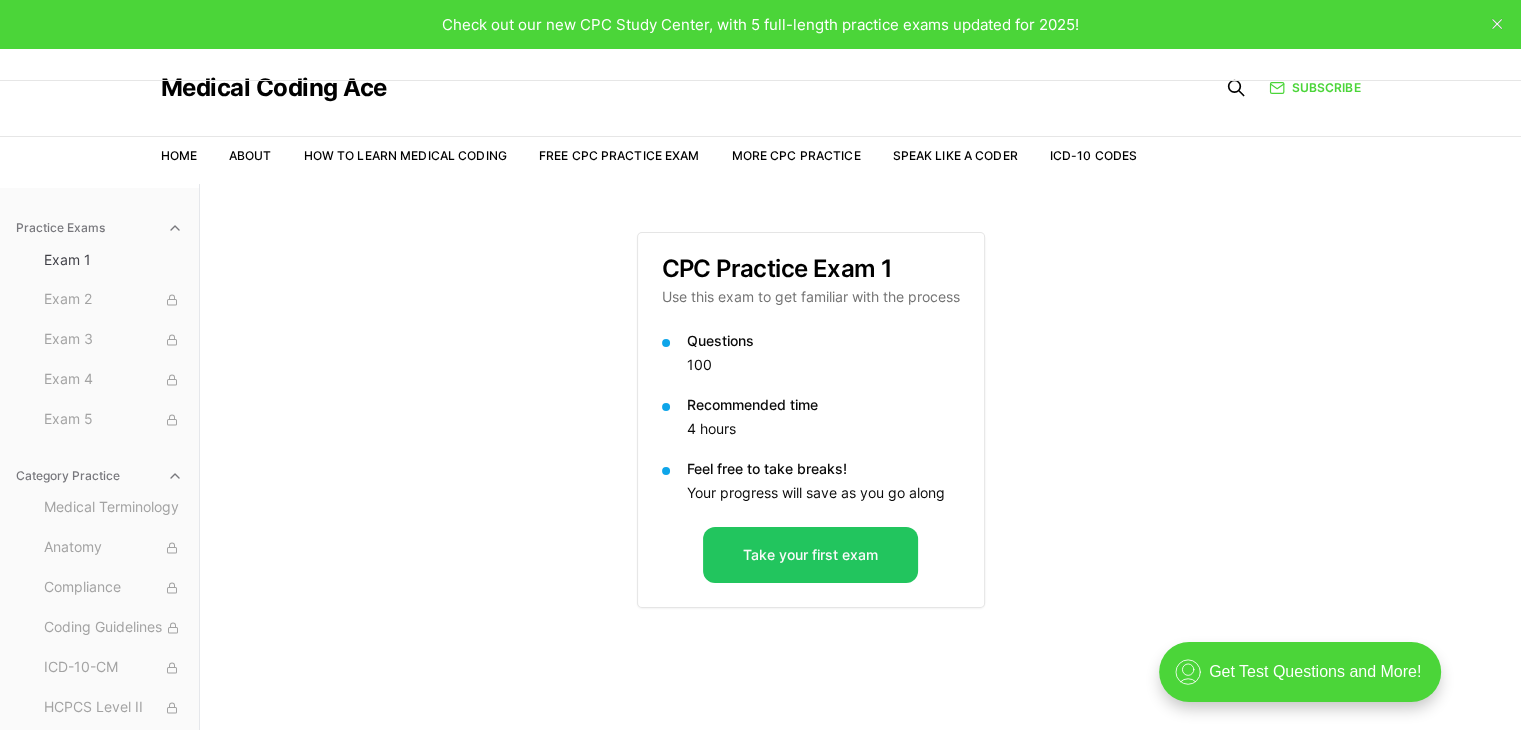 scroll, scrollTop: 0, scrollLeft: 0, axis: both 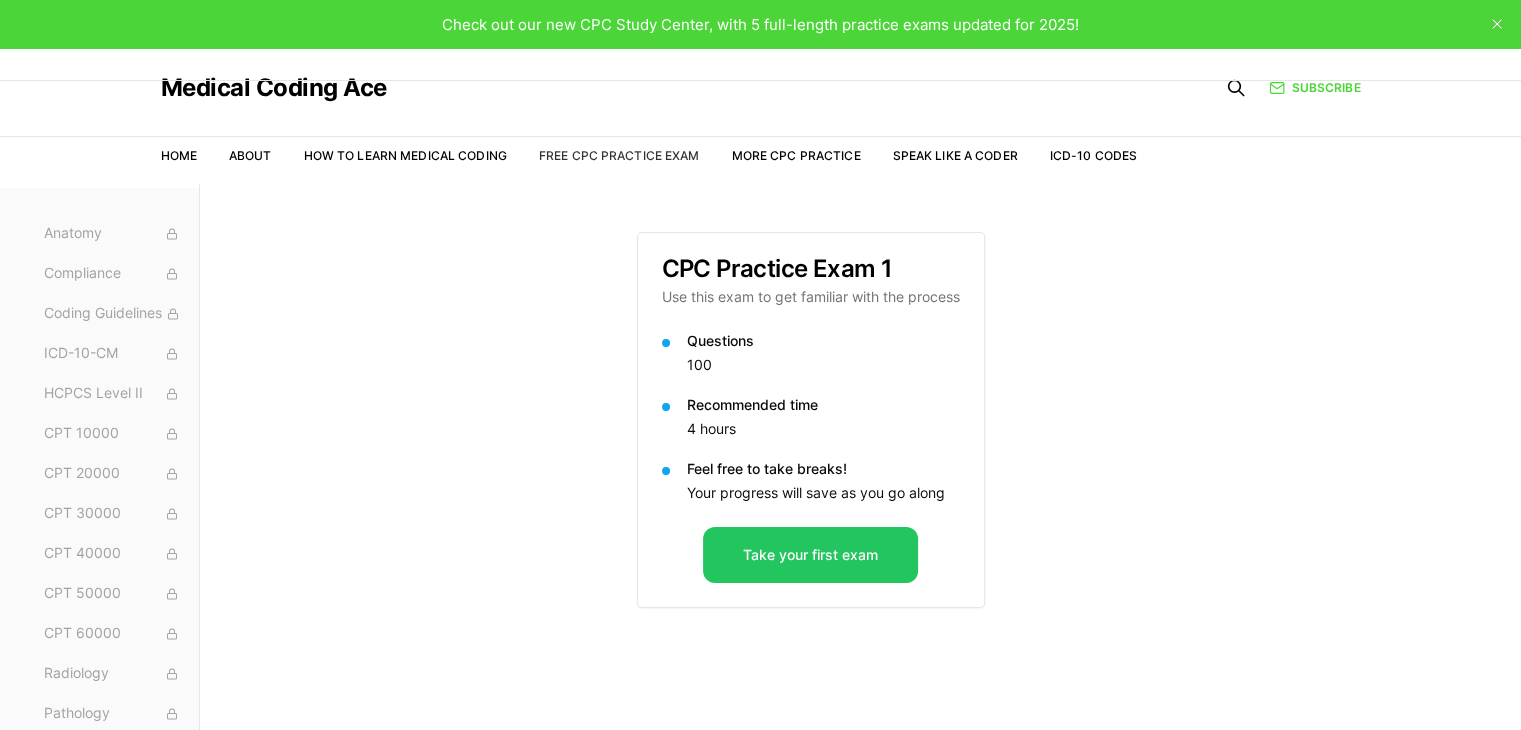 click on "Free CPC Practice Exam" at bounding box center (619, 155) 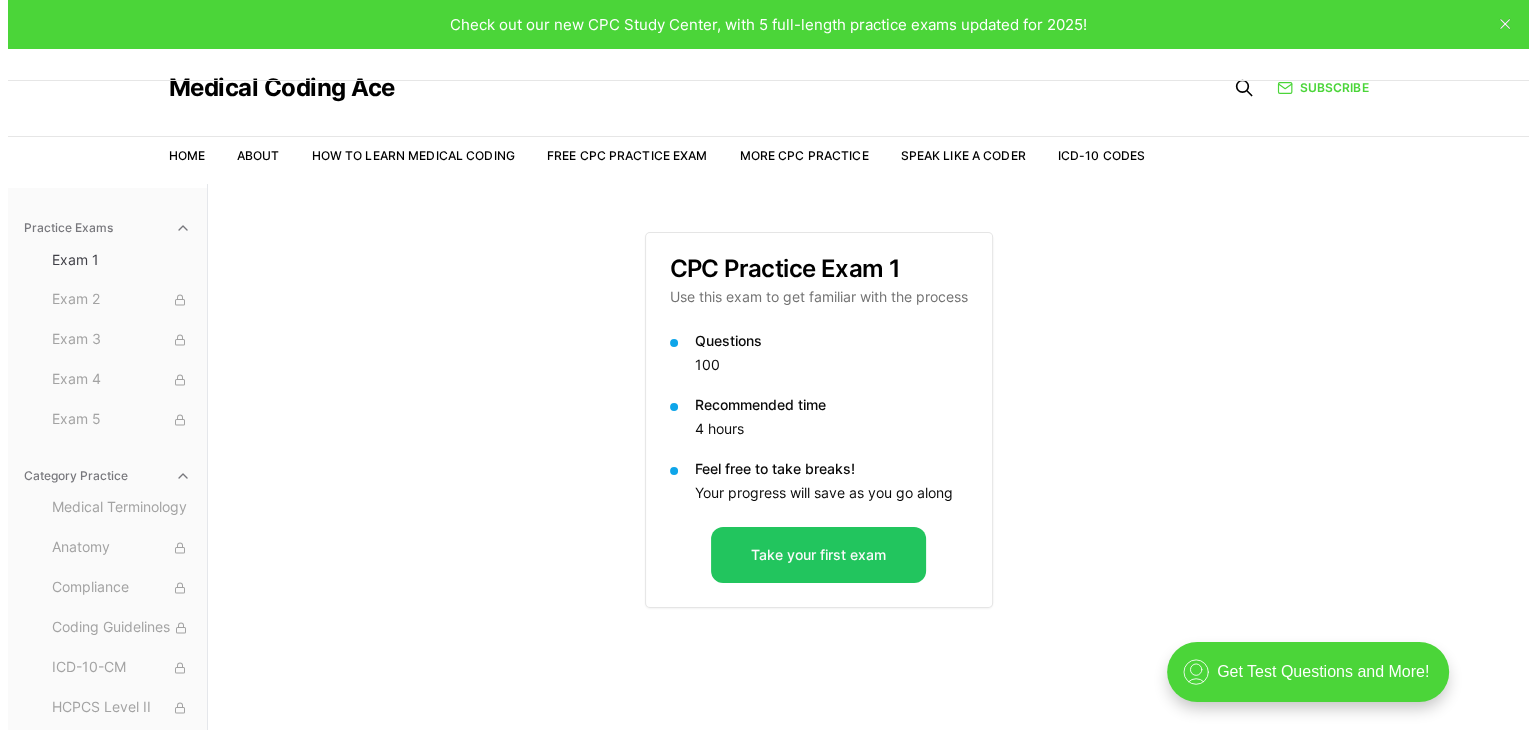 scroll, scrollTop: 0, scrollLeft: 0, axis: both 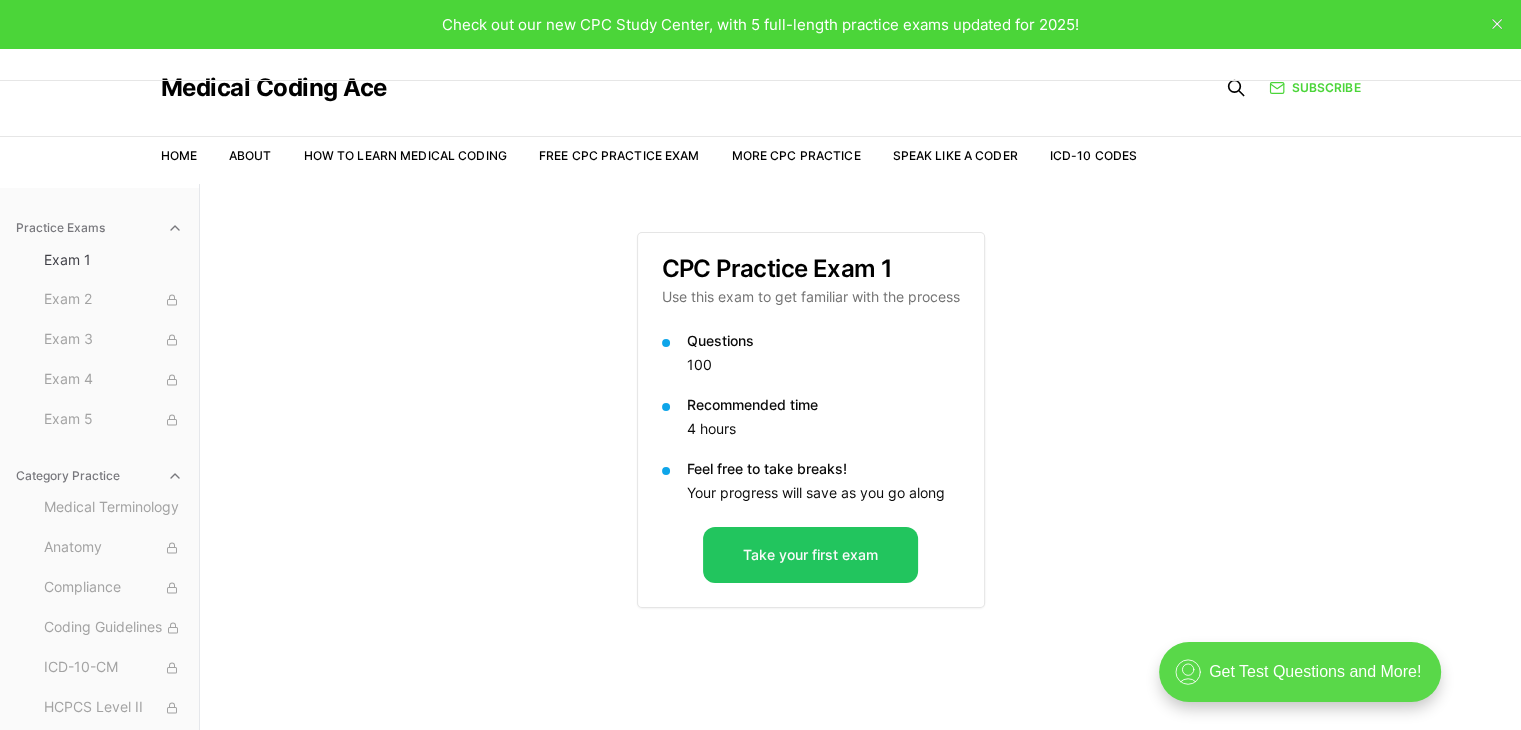 drag, startPoint x: 1142, startPoint y: 632, endPoint x: 1430, endPoint y: 677, distance: 291.49442 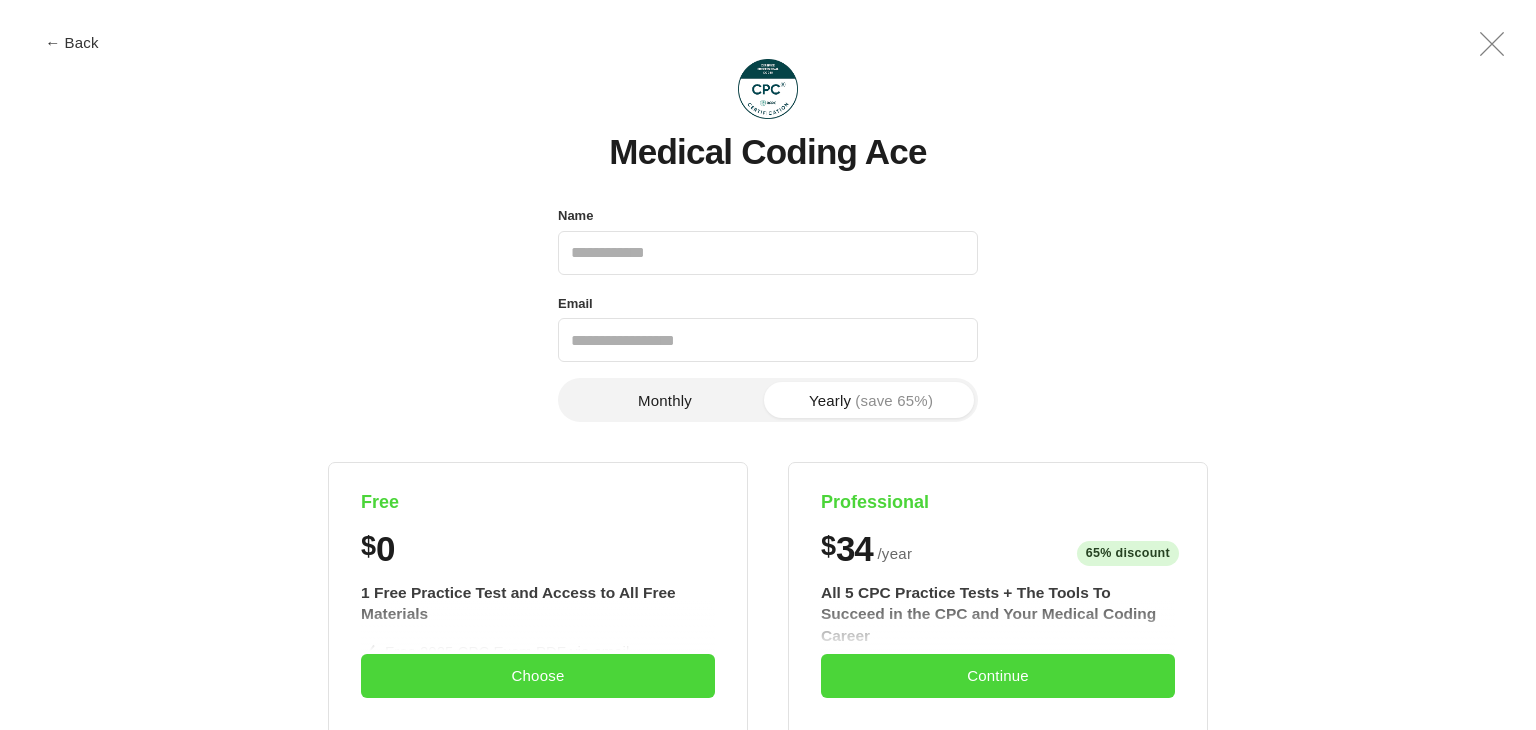 scroll, scrollTop: 0, scrollLeft: 0, axis: both 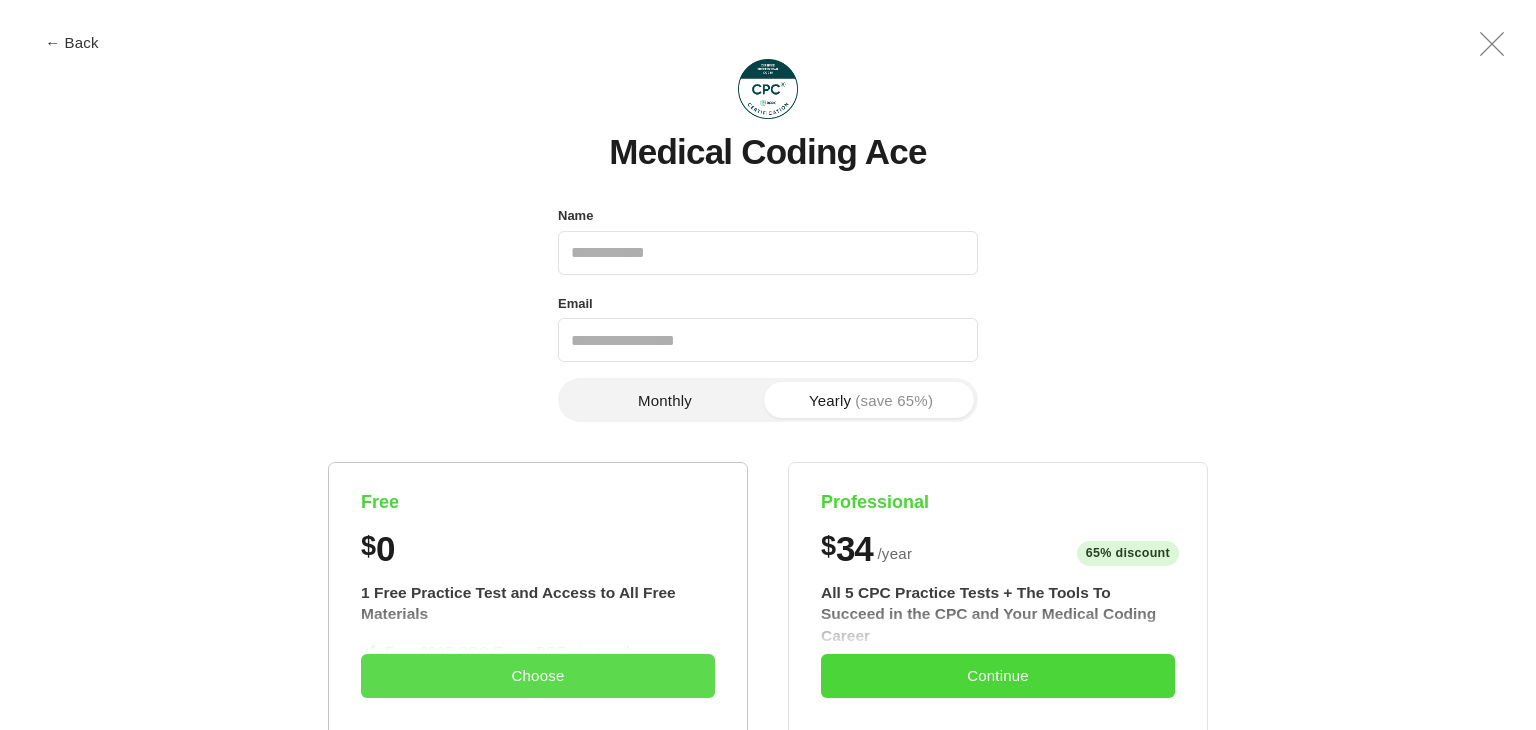click on "Choose" at bounding box center [538, 676] 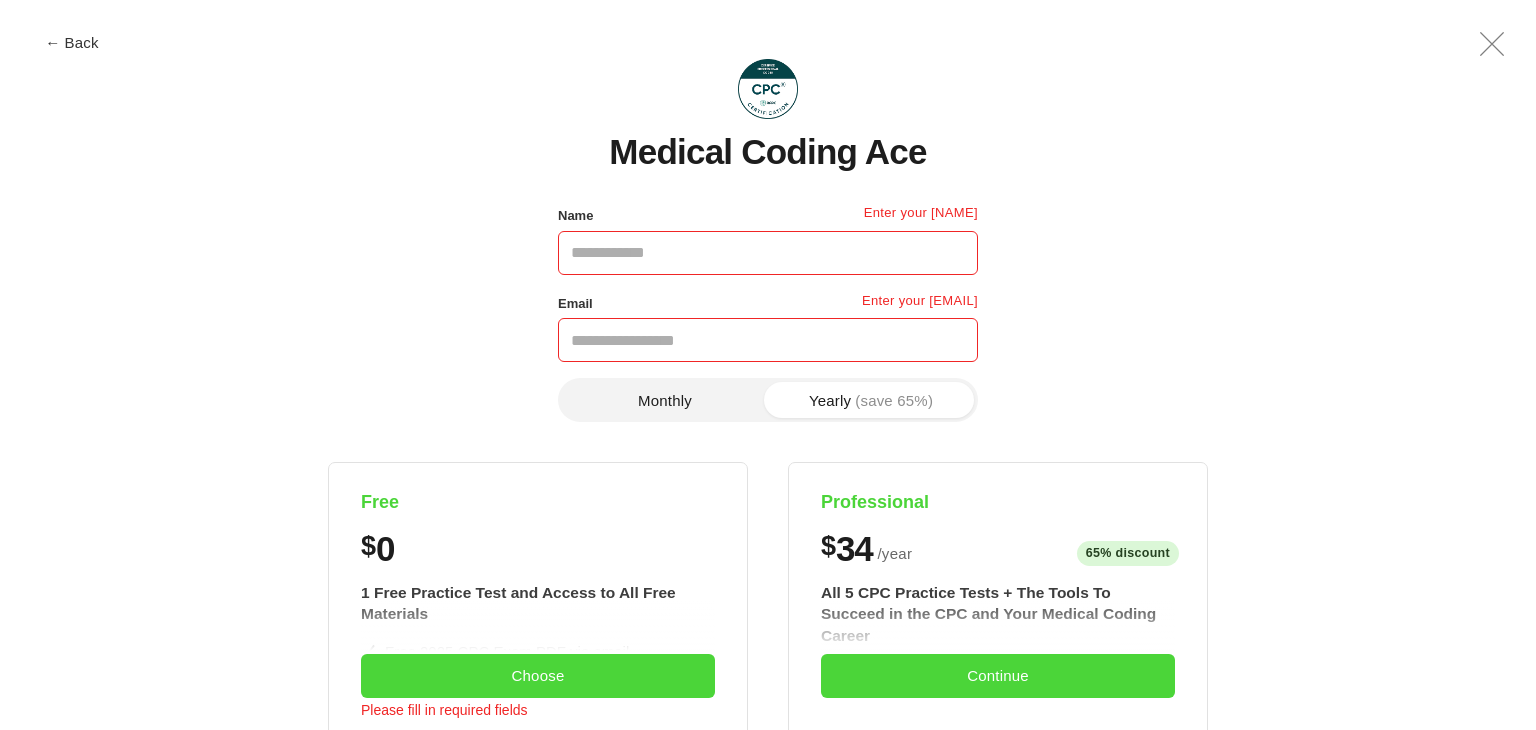 click on "Name" at bounding box center (768, 253) 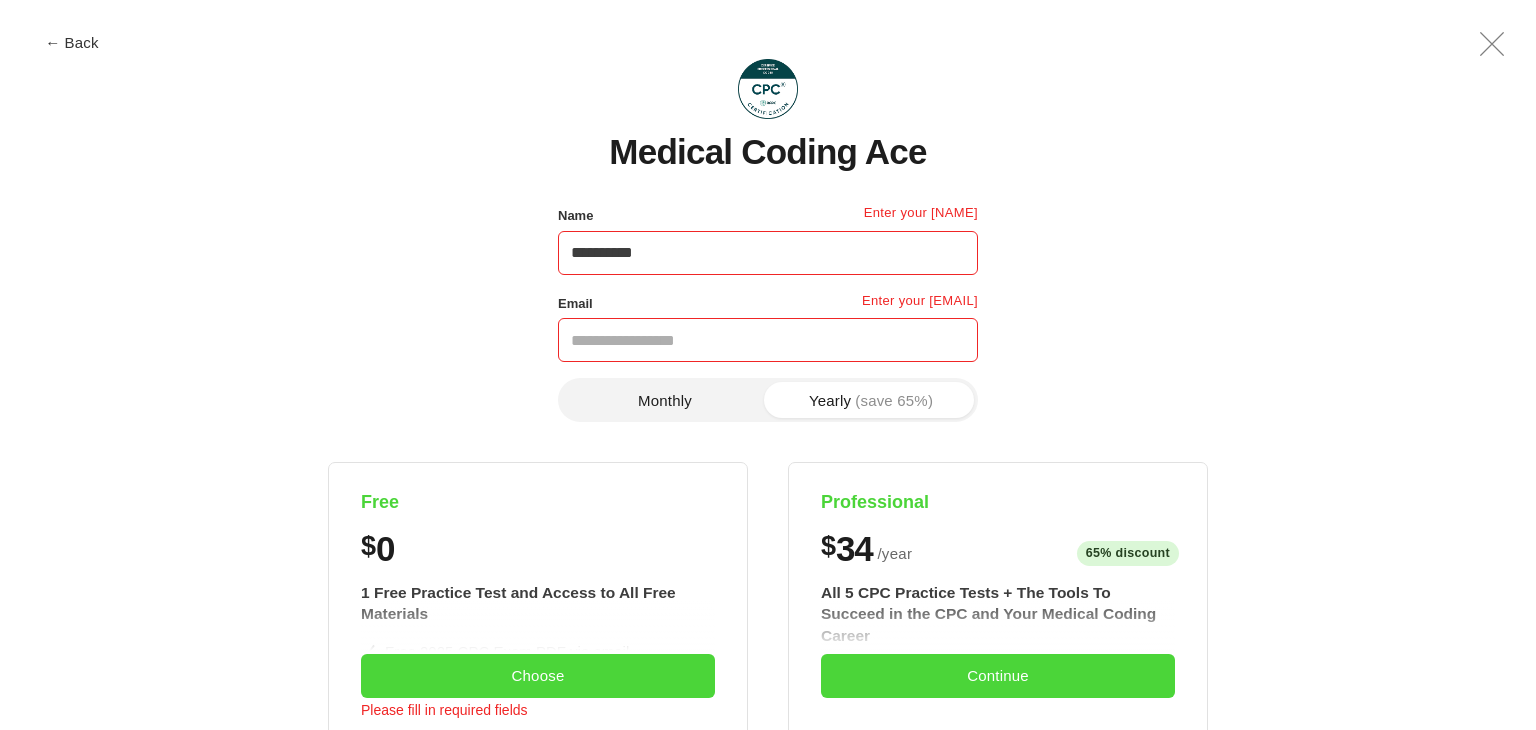 type on "**********" 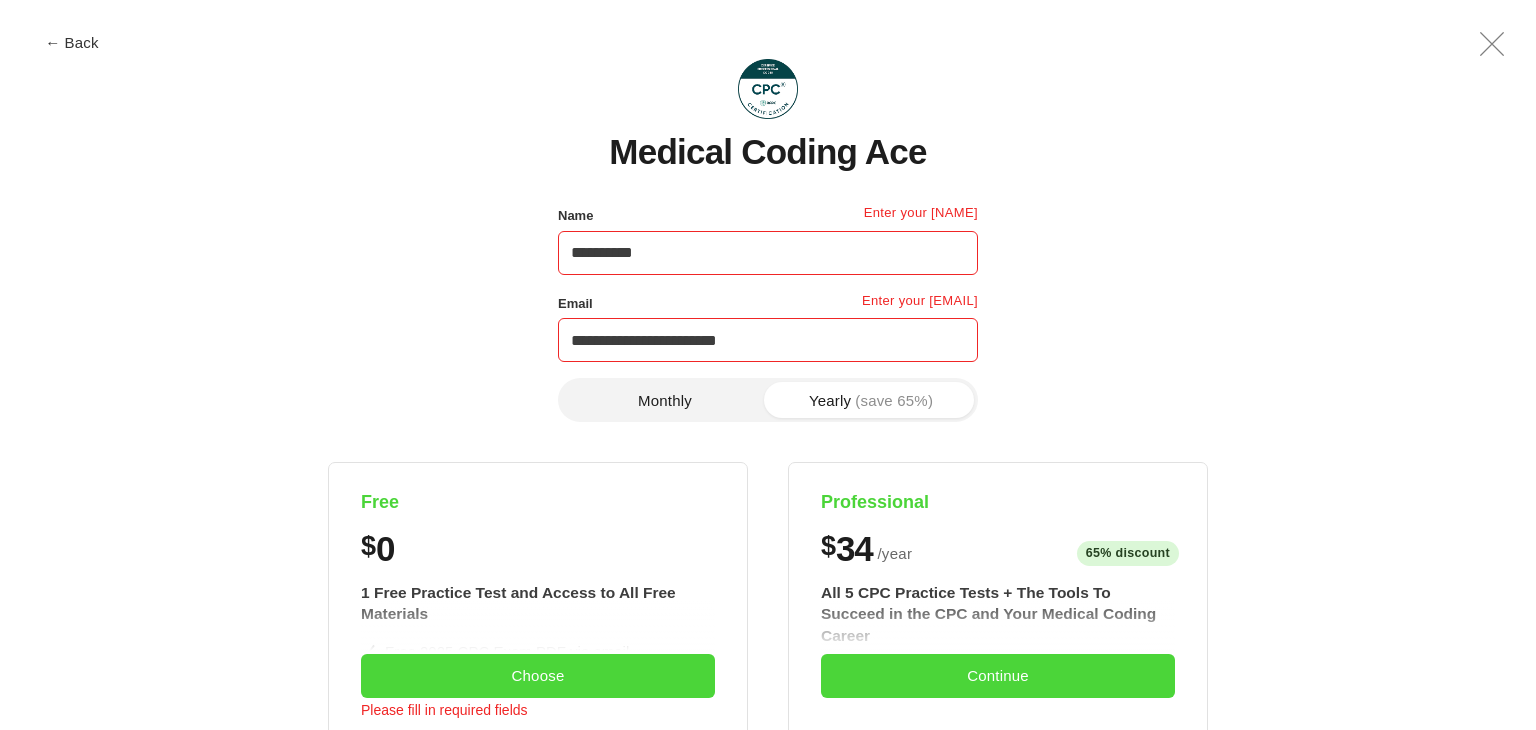 type on "**********" 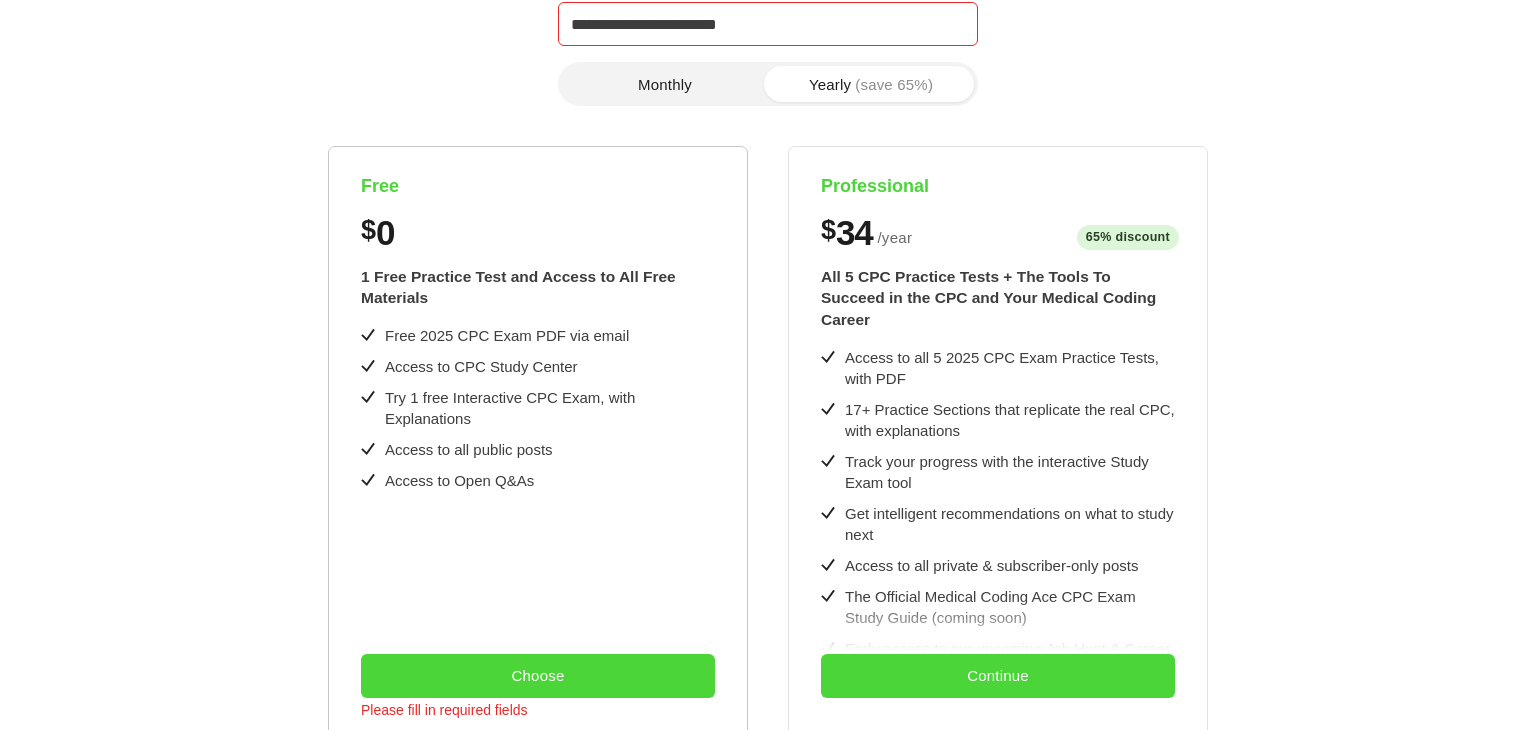 scroll, scrollTop: 0, scrollLeft: 0, axis: both 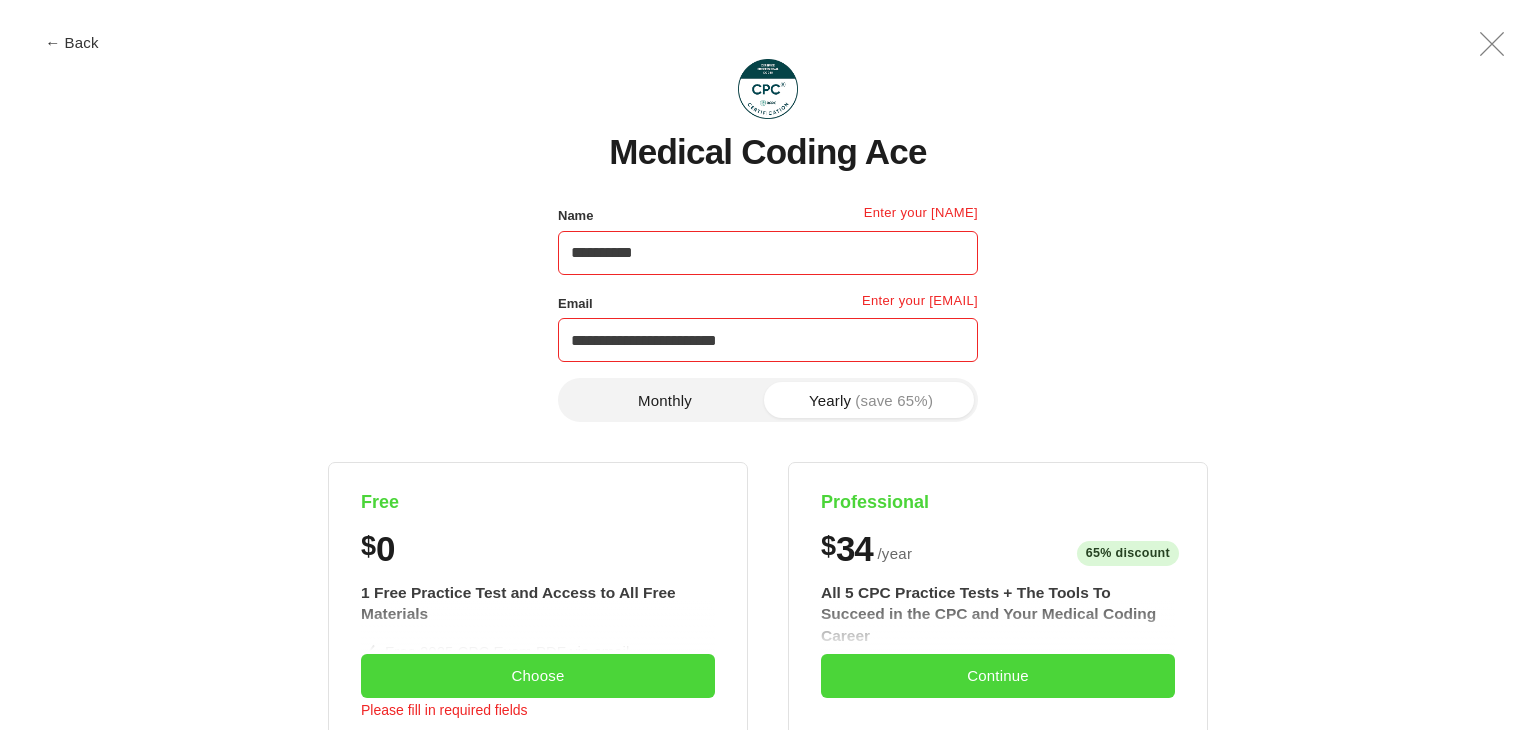 click on "**********" at bounding box center (768, 340) 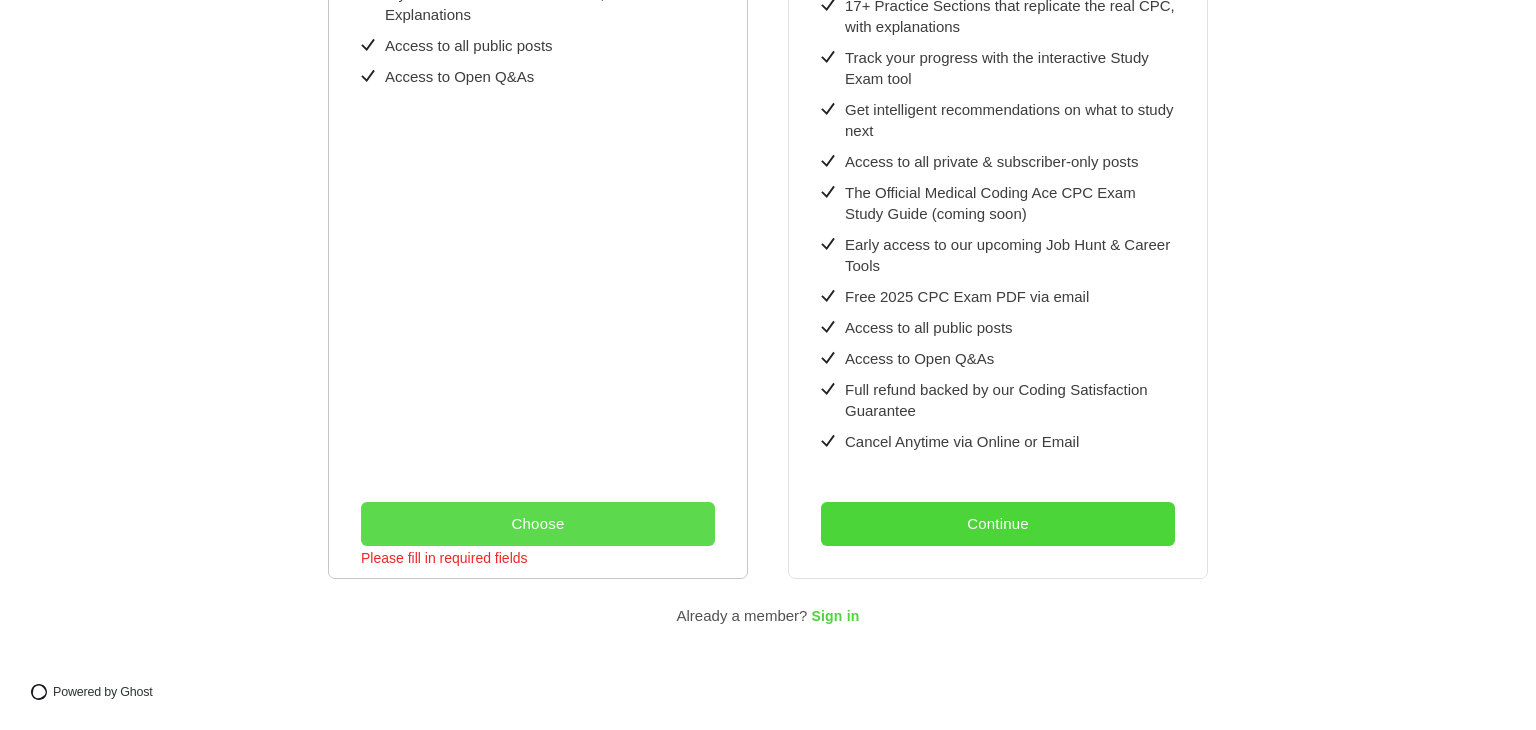 scroll, scrollTop: 896, scrollLeft: 0, axis: vertical 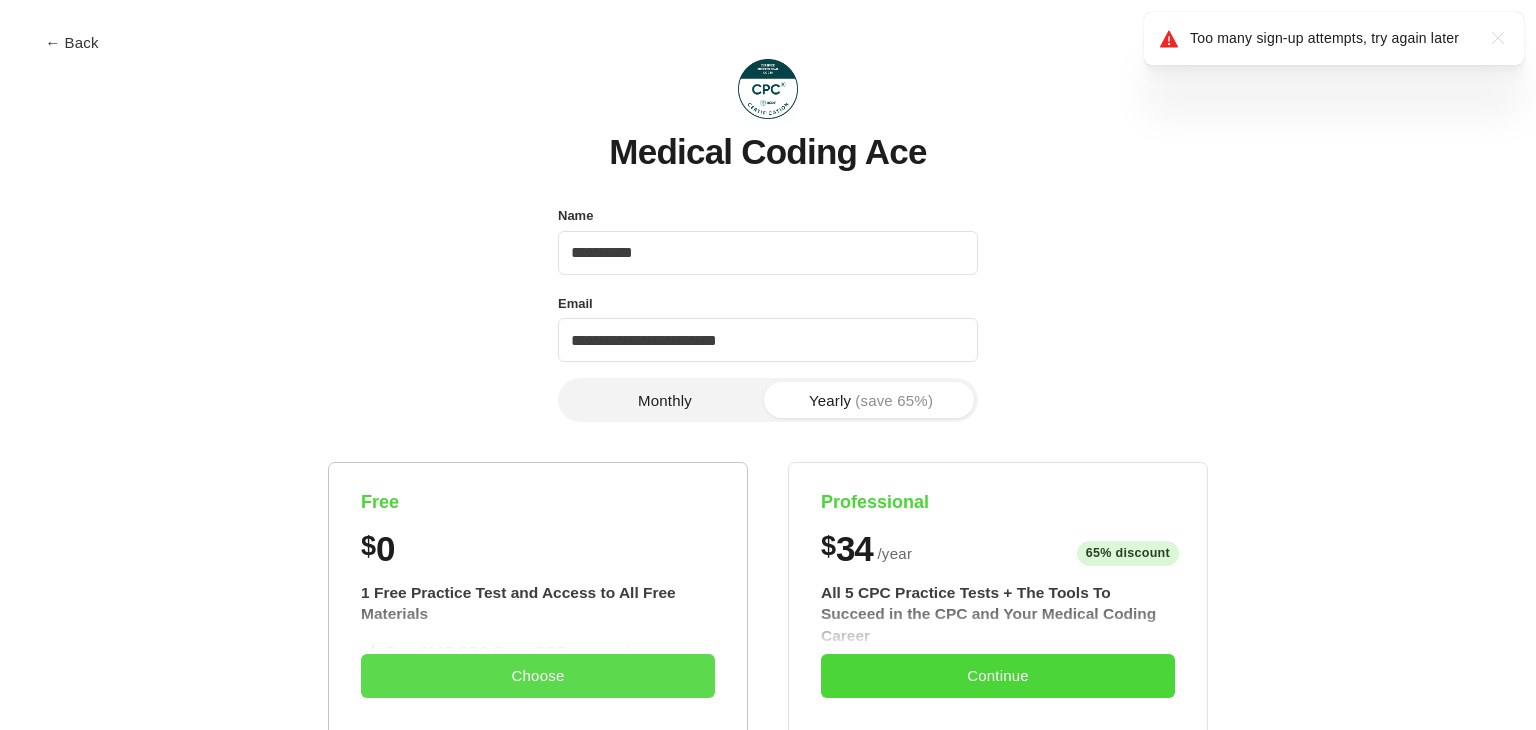 click on "Choose" at bounding box center (538, 676) 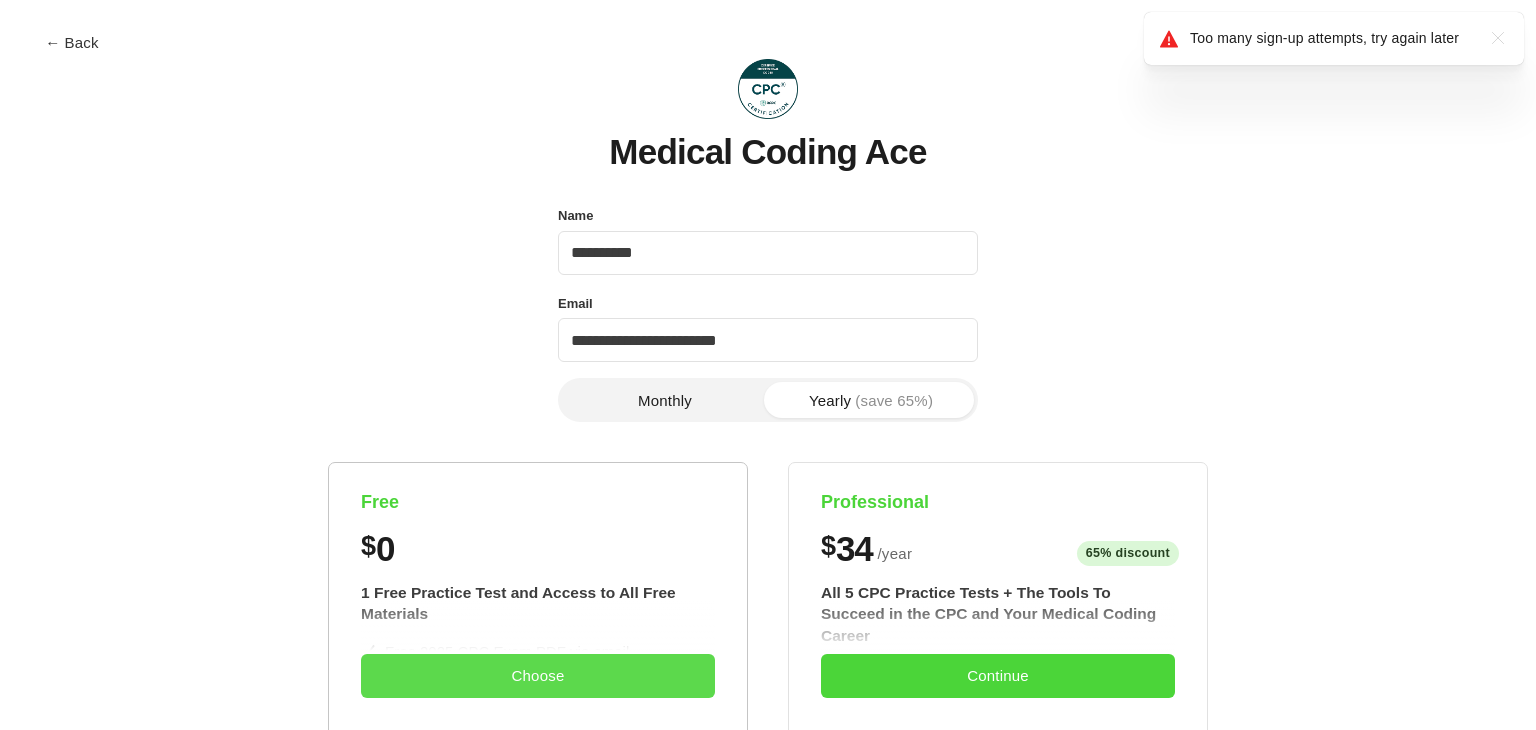 click on "Choose" at bounding box center [538, 676] 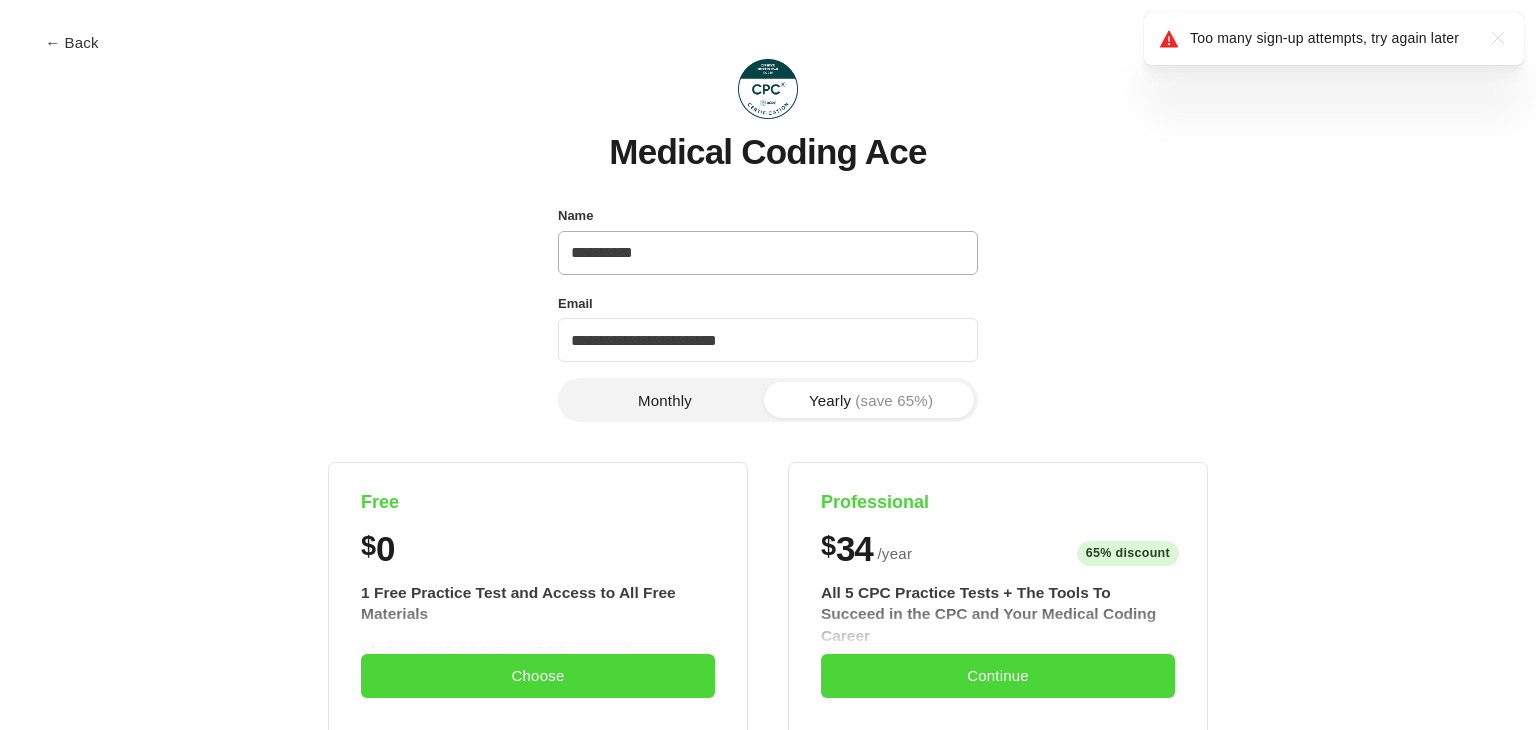 click on "**********" at bounding box center (768, 253) 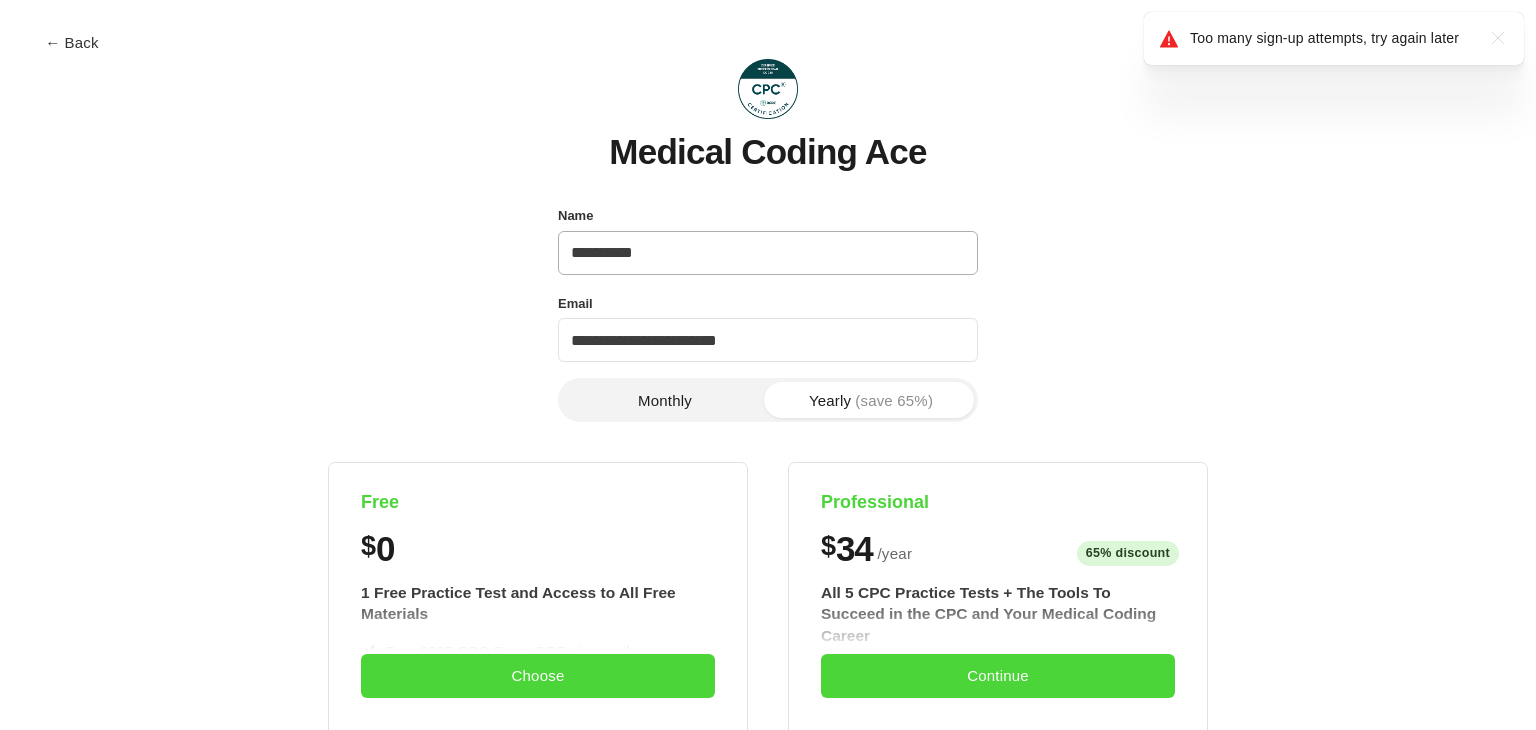 click on "**********" at bounding box center (768, 253) 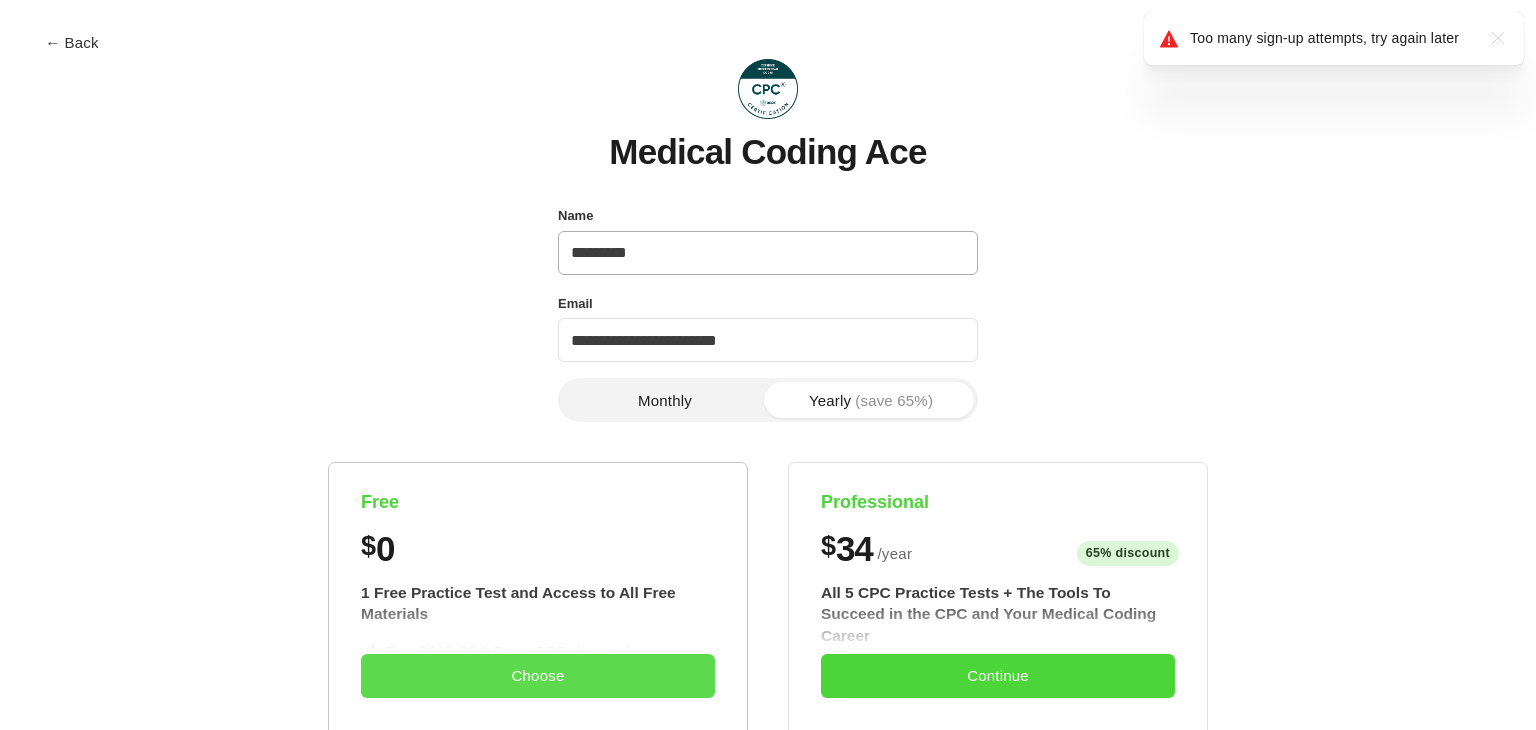 type on "*********" 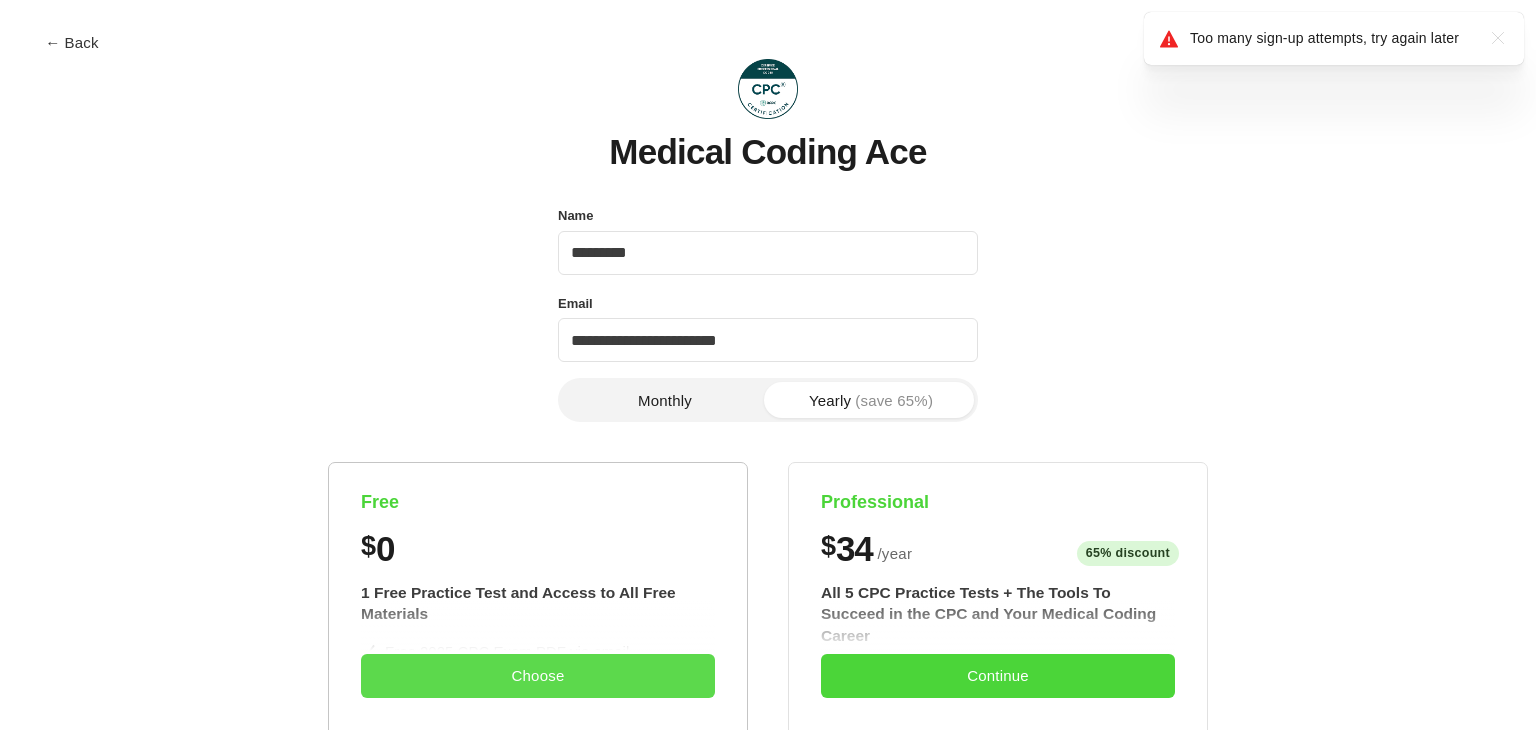 click on "Choose" at bounding box center (538, 676) 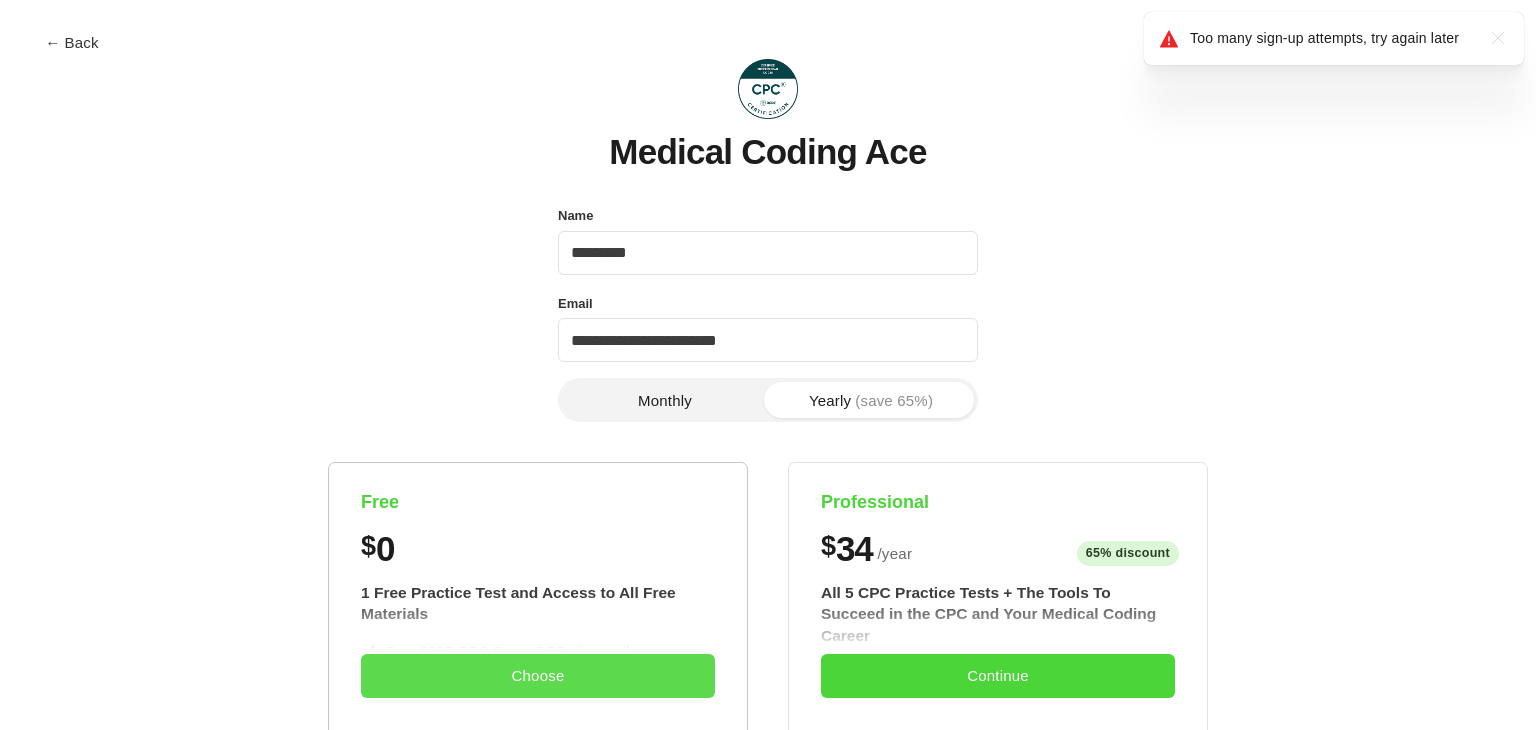 click on "Choose" at bounding box center (538, 676) 